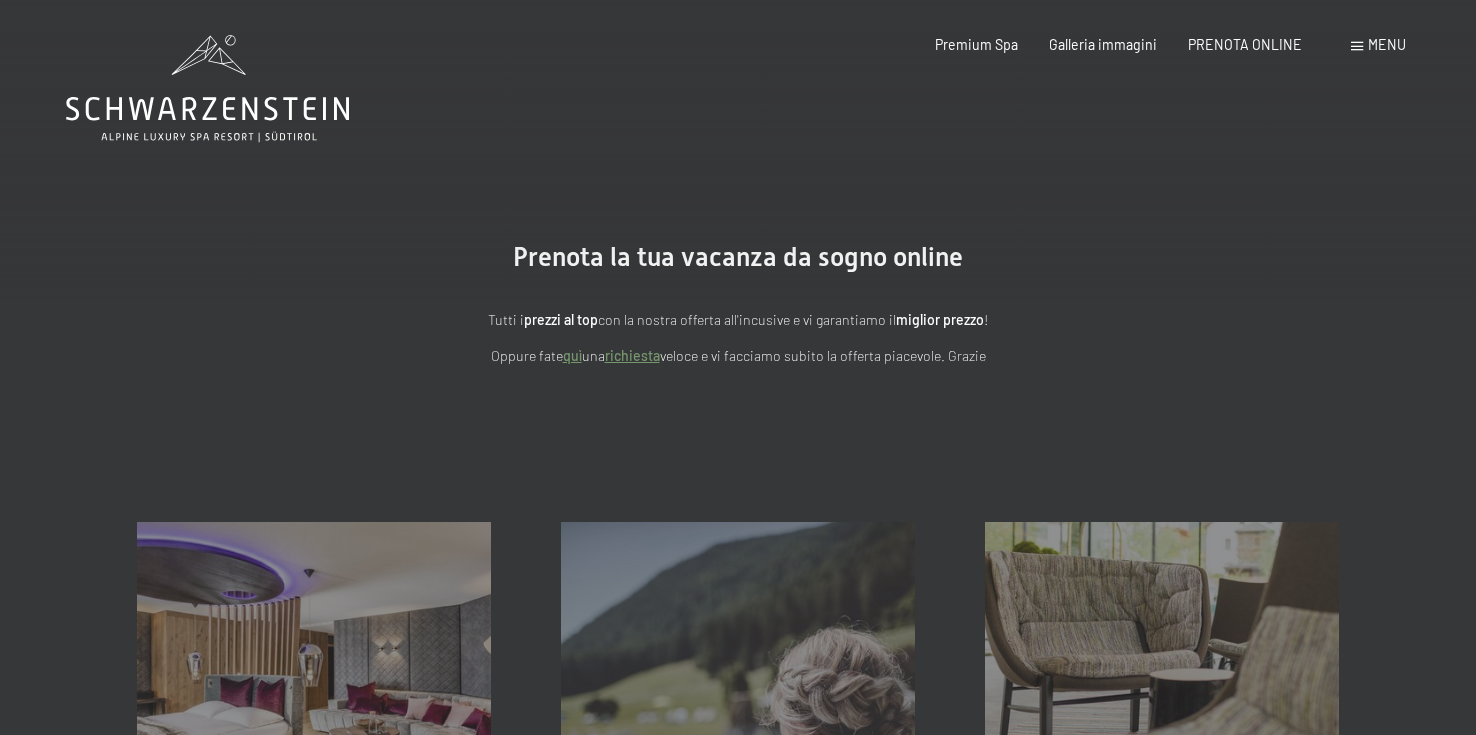 scroll, scrollTop: 0, scrollLeft: 0, axis: both 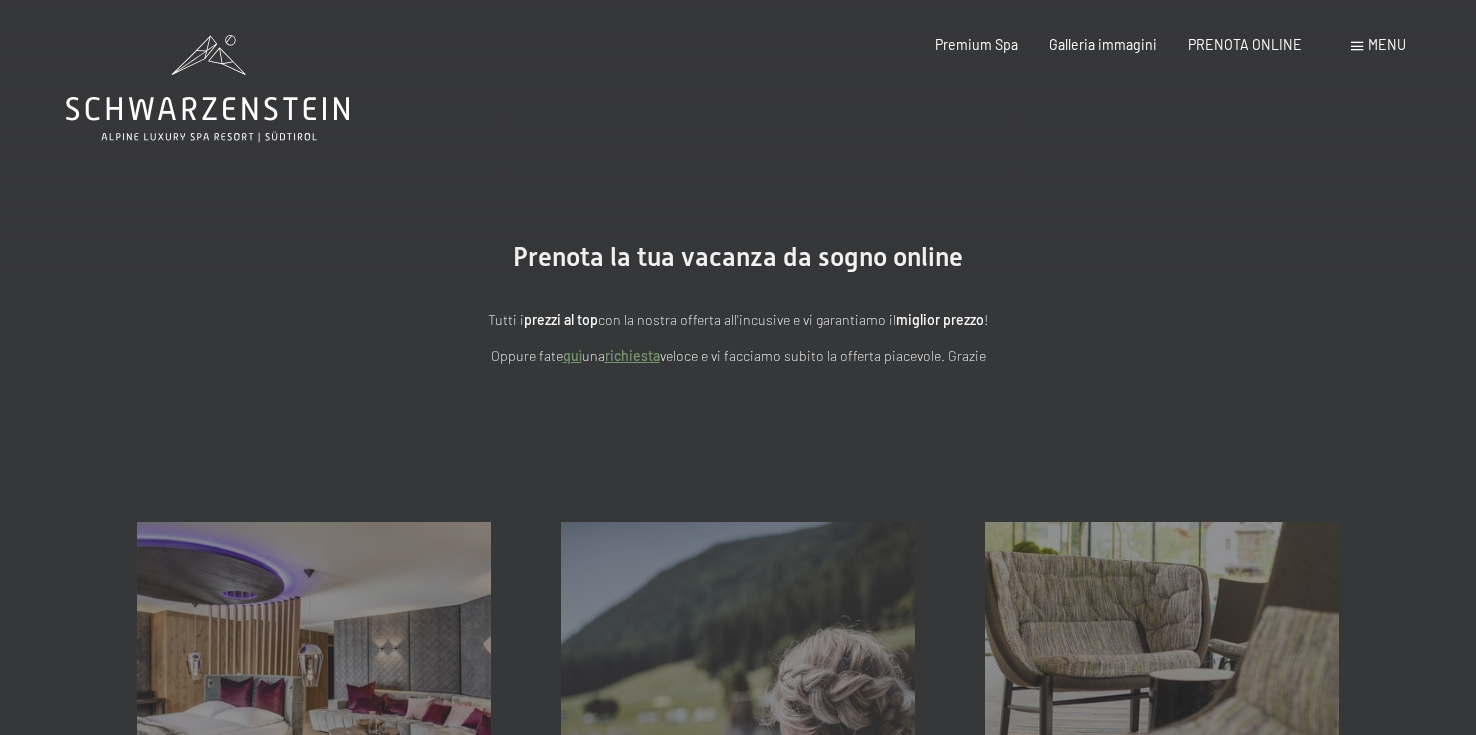 click on "Tutti i  prezzi al top  con la nostra offerta all'incusive e vi garantiamo il  miglior prezzo !   Oppure fate   quì  una  richiesta  veloce e vi facciamo subito la offerta piacevole. Grazie" at bounding box center [738, 321] 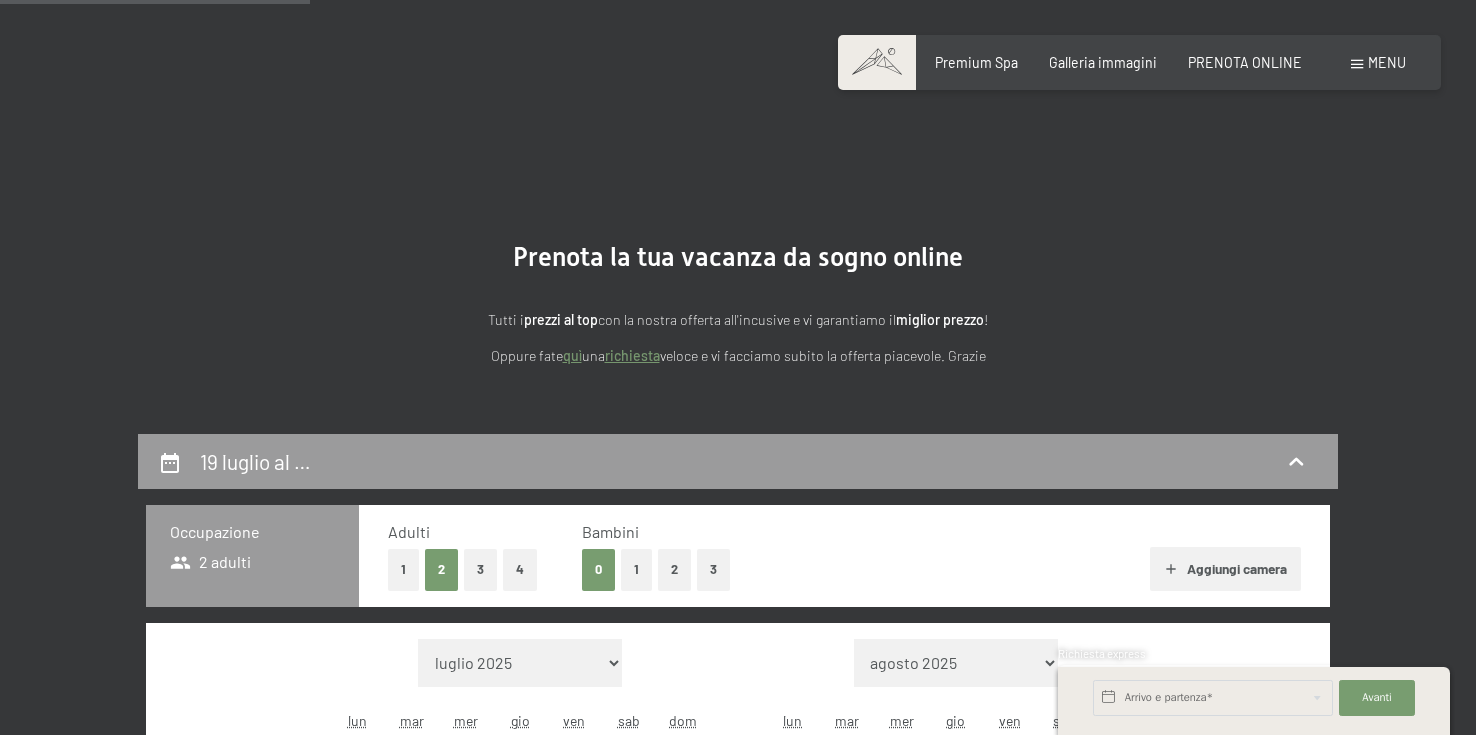 scroll, scrollTop: 400, scrollLeft: 0, axis: vertical 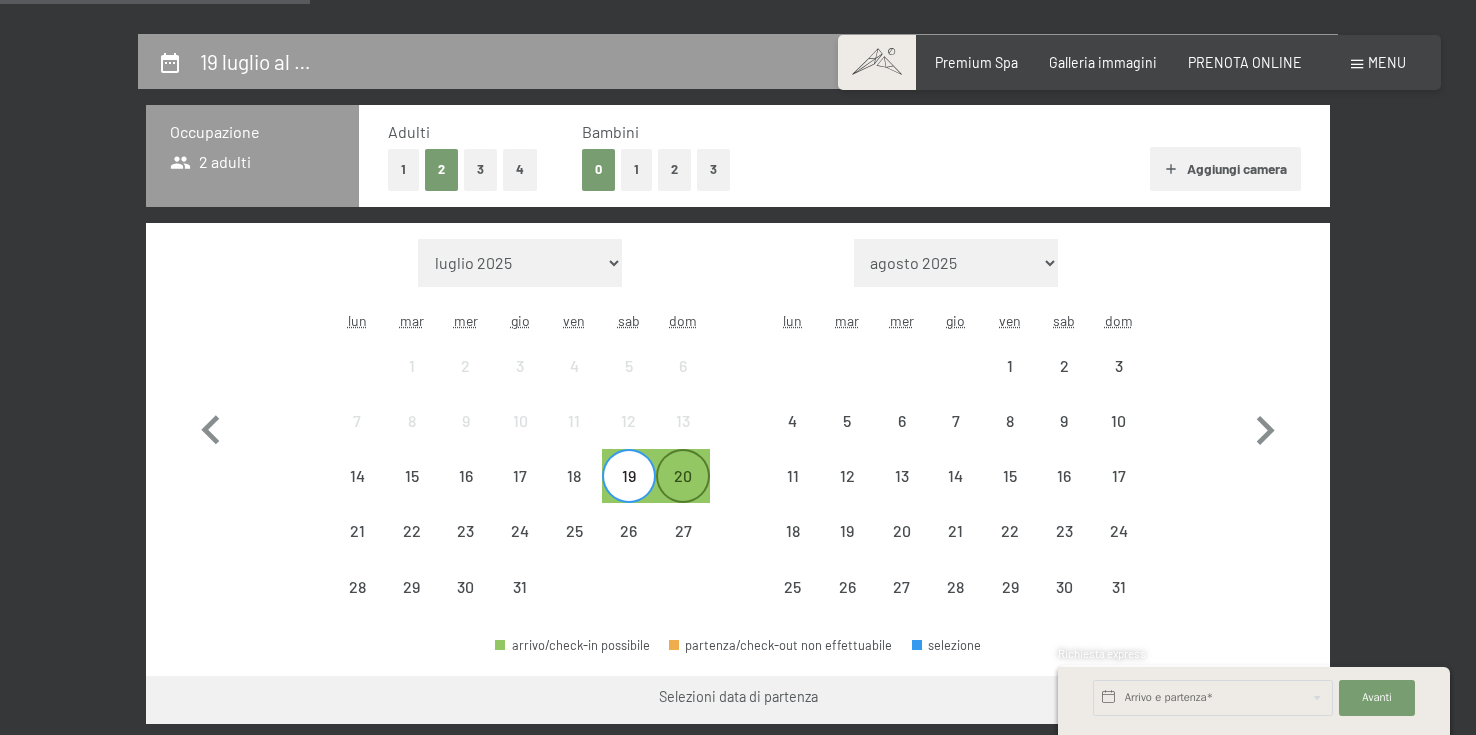 click on "20" at bounding box center (683, 493) 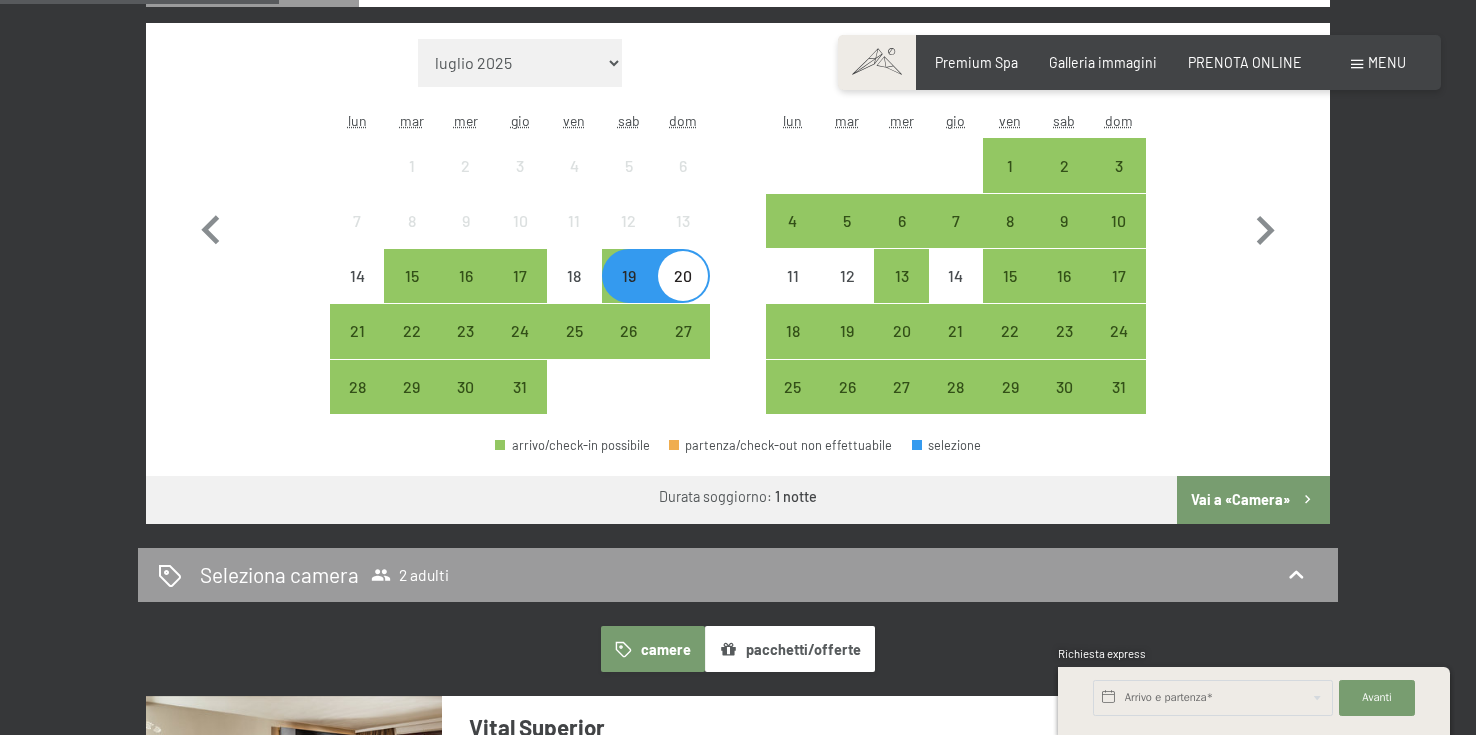 click on "Vai a «Camera»" at bounding box center (1253, 500) 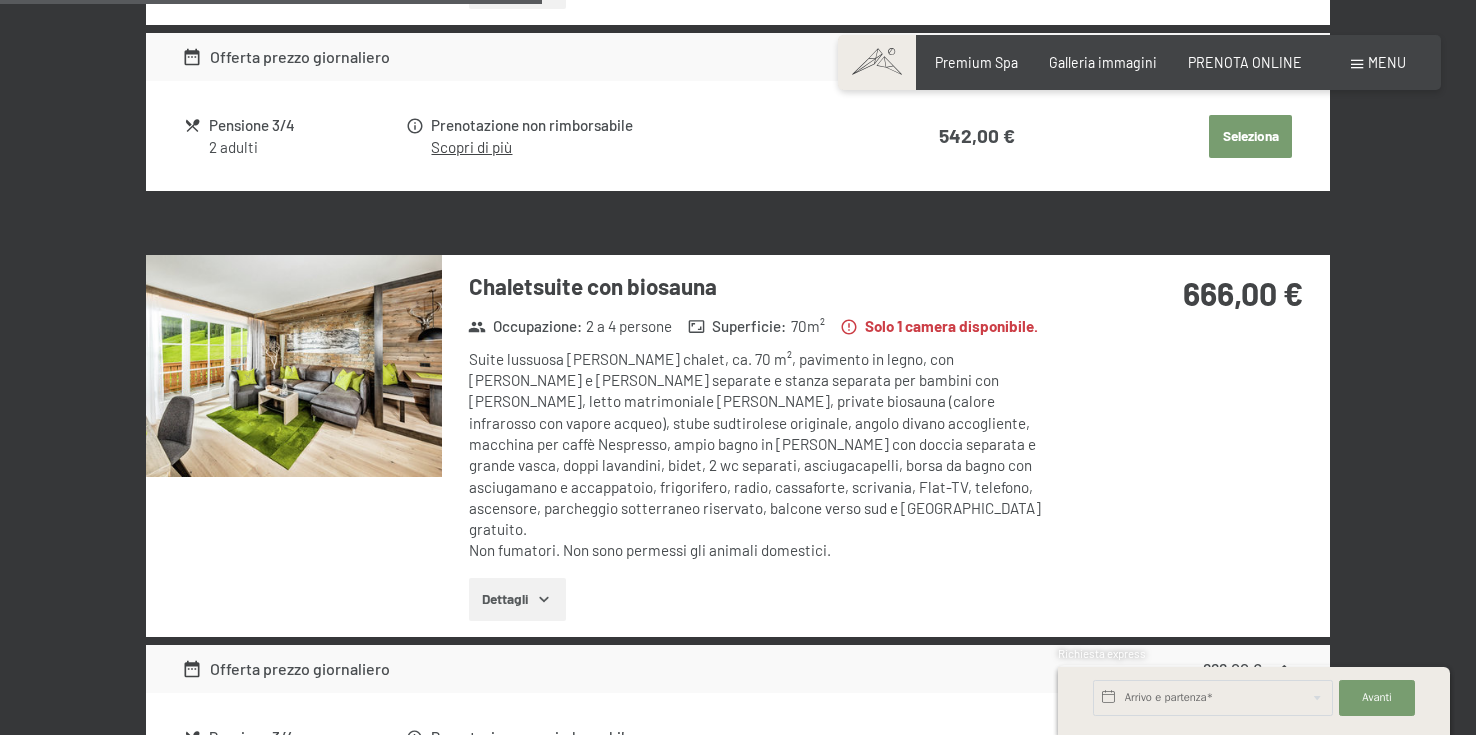 scroll, scrollTop: 933, scrollLeft: 0, axis: vertical 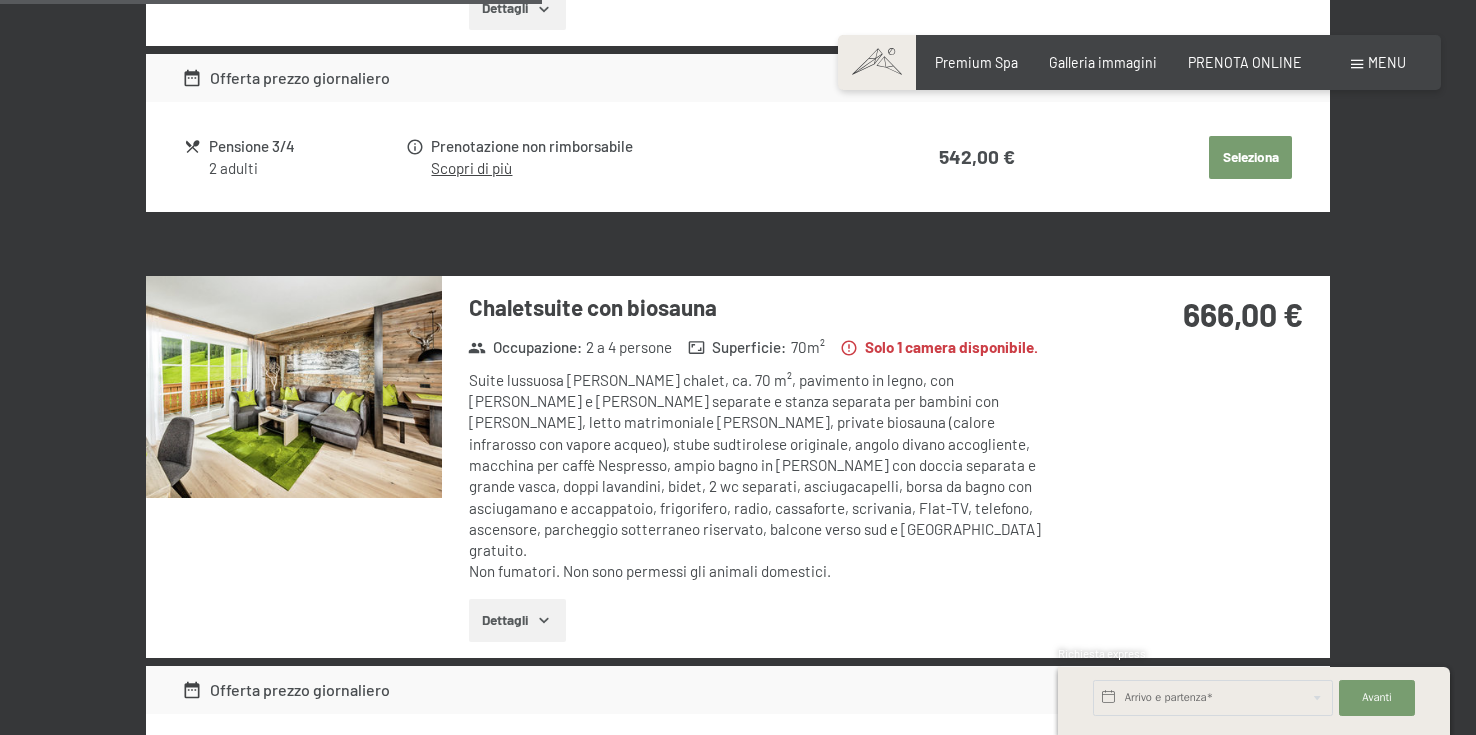 click on "Dettagli" at bounding box center (517, 621) 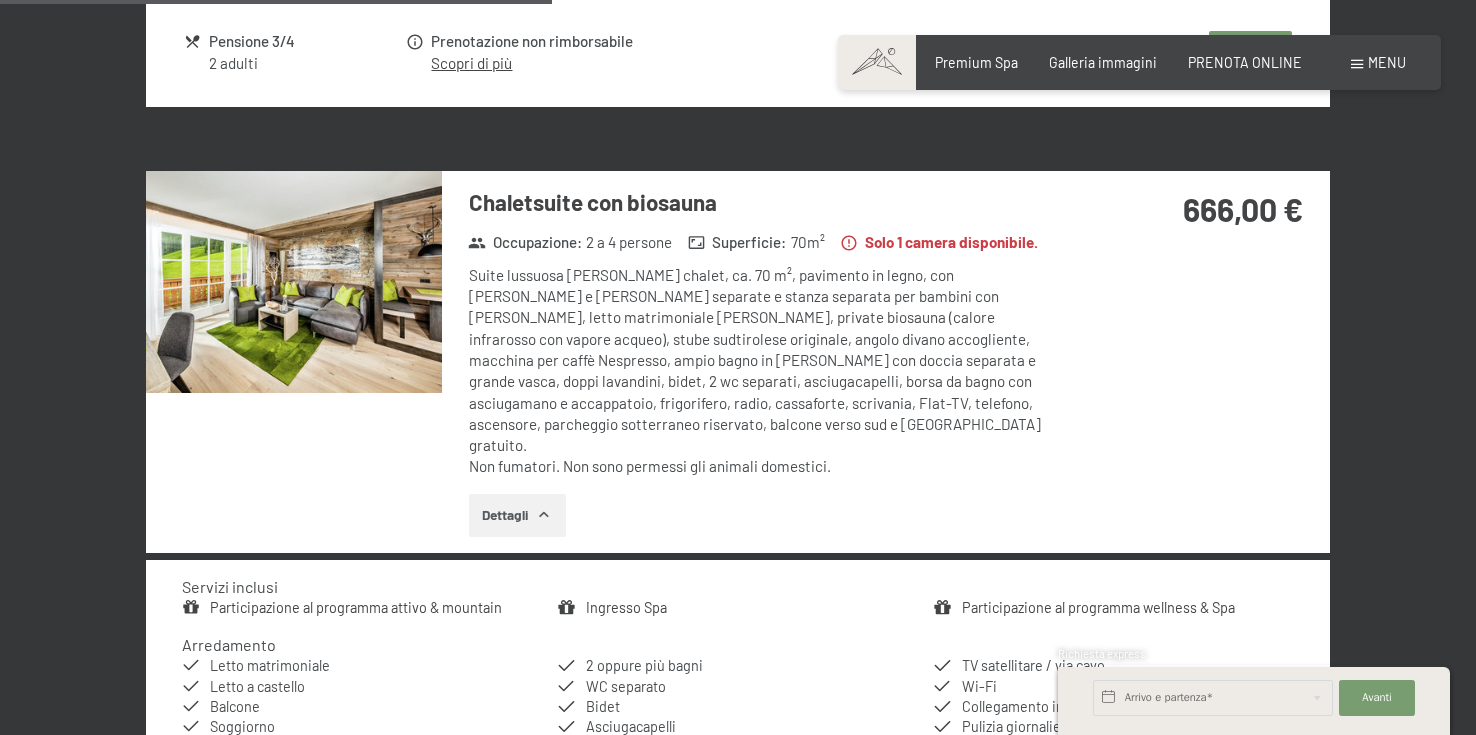 scroll, scrollTop: 1033, scrollLeft: 0, axis: vertical 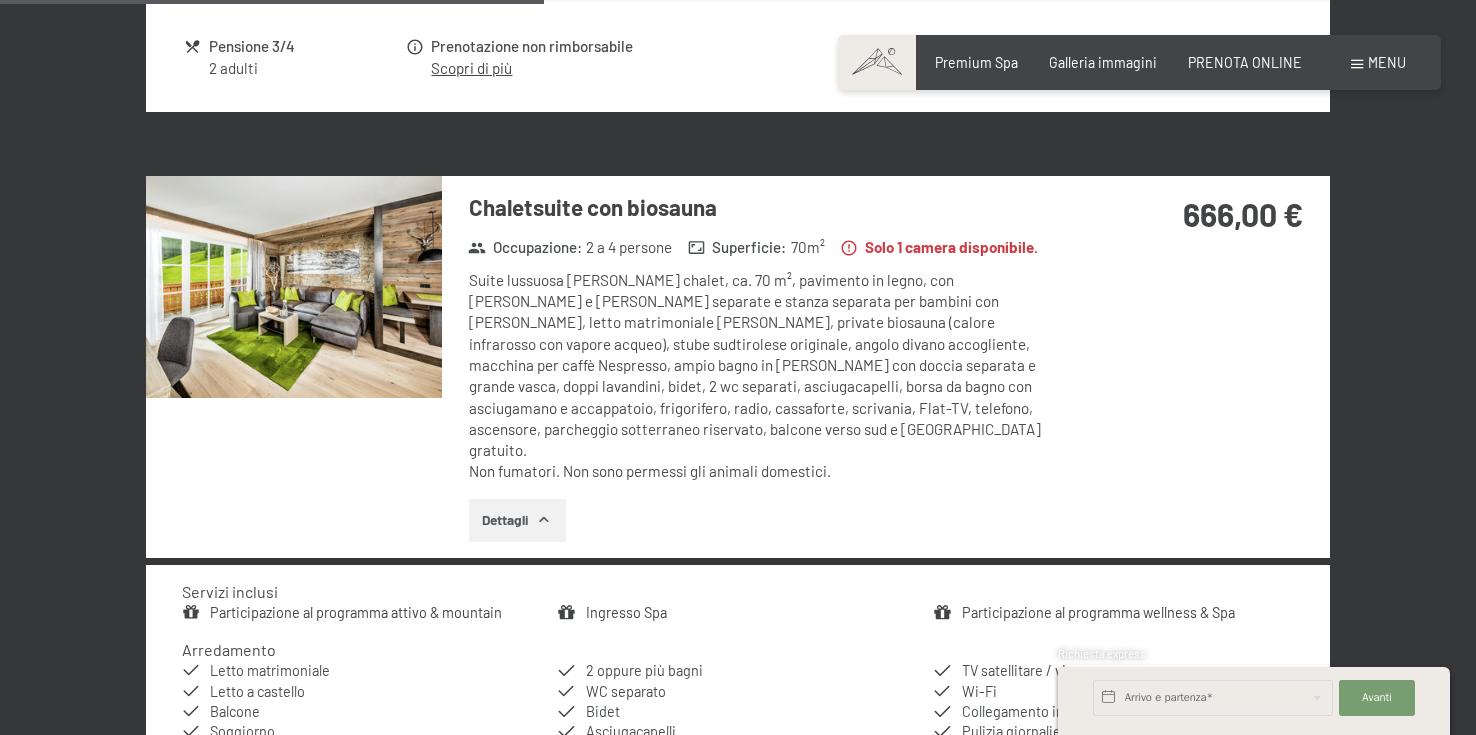 click at bounding box center [294, 287] 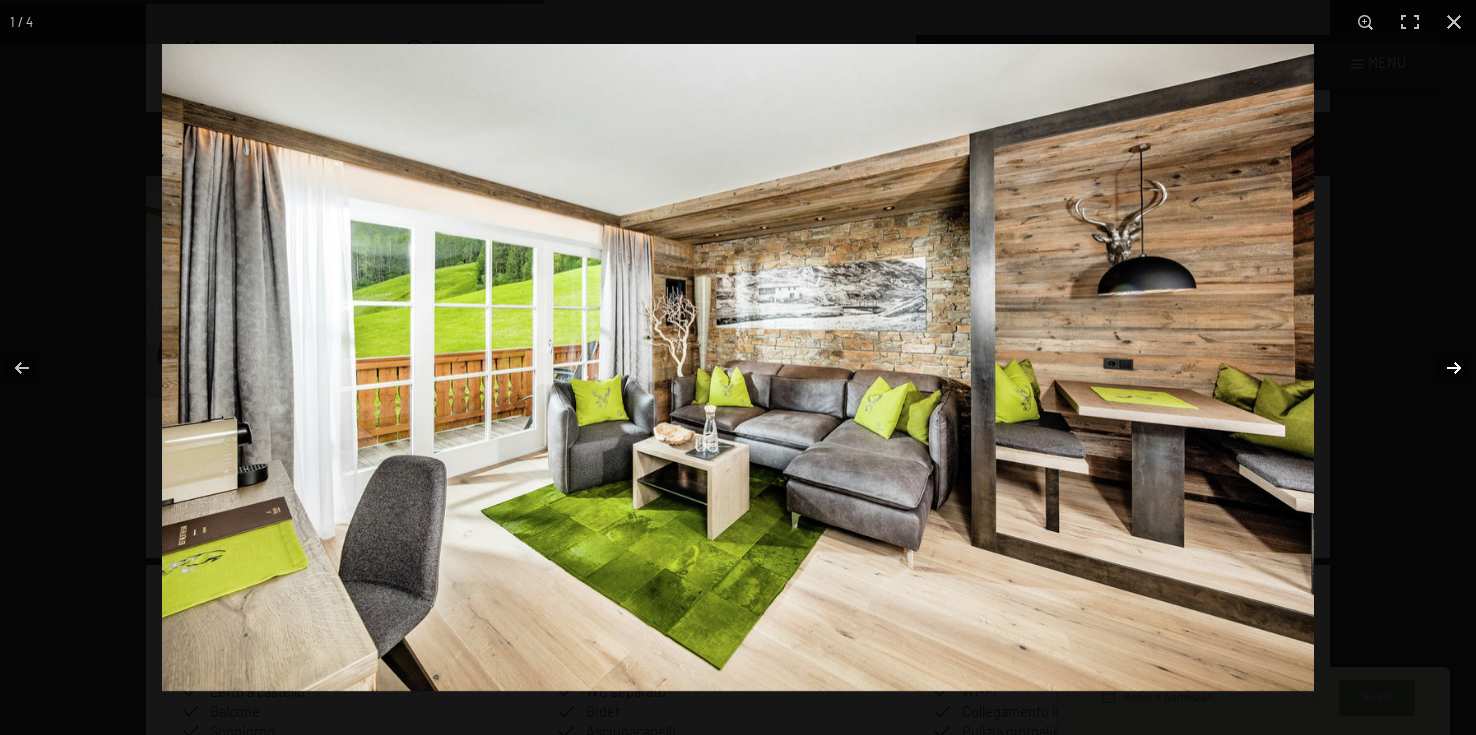 click at bounding box center (1441, 368) 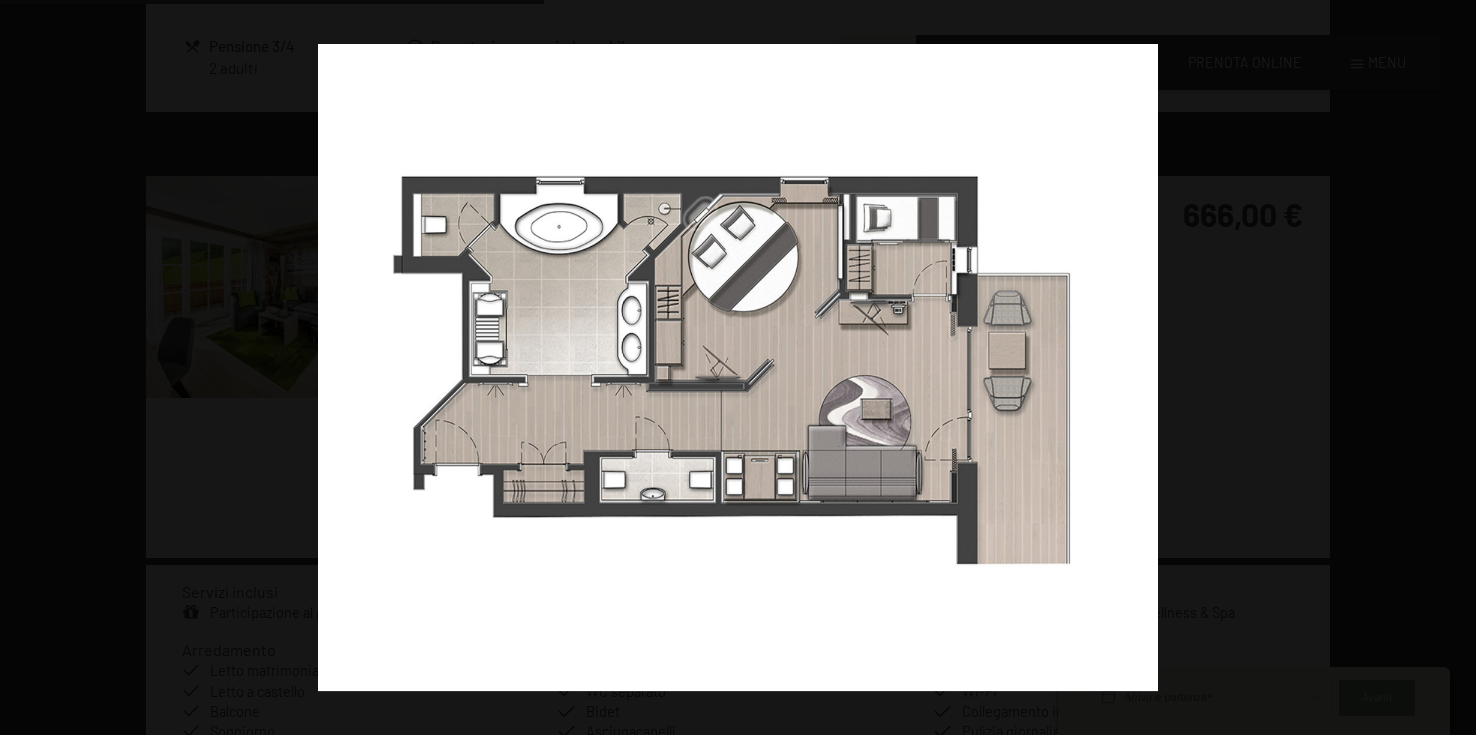click at bounding box center (1441, 368) 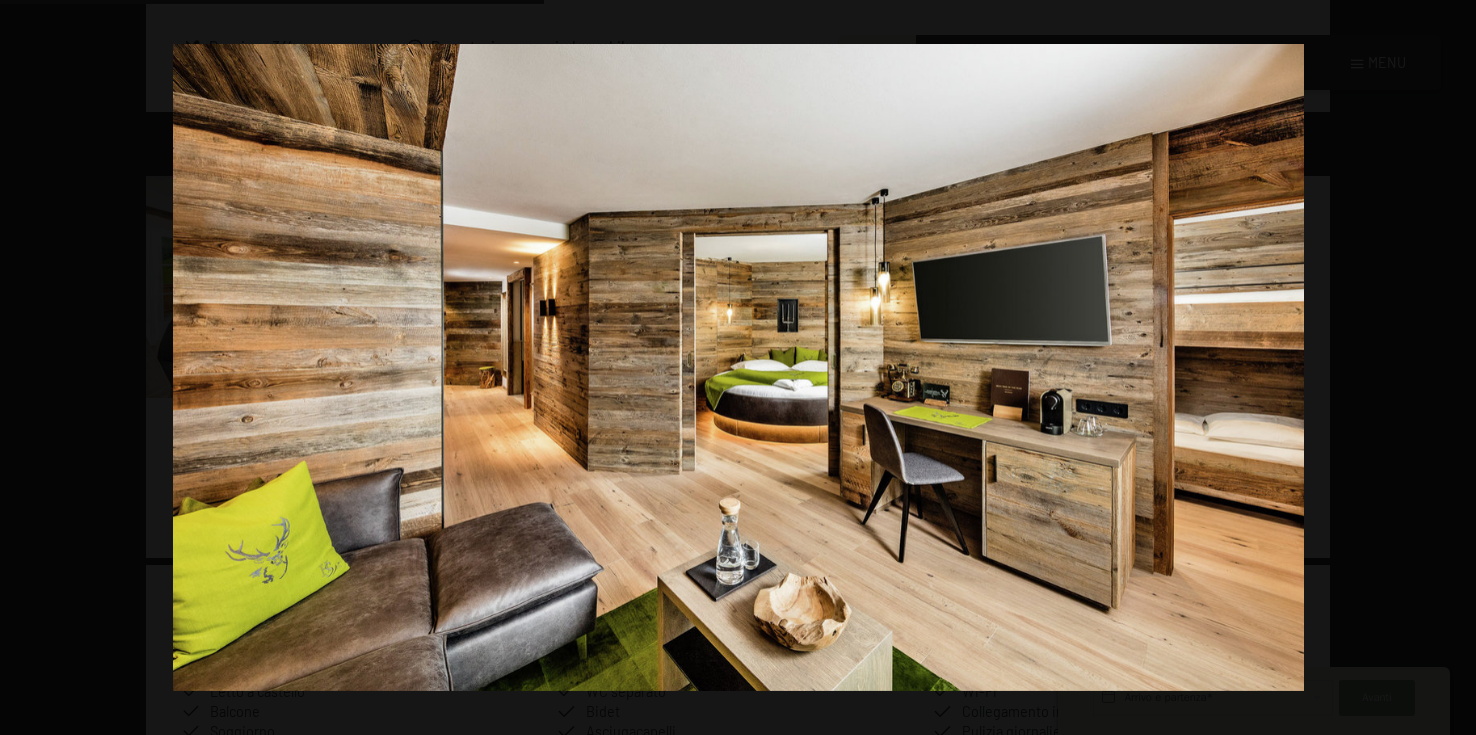 click at bounding box center [1441, 368] 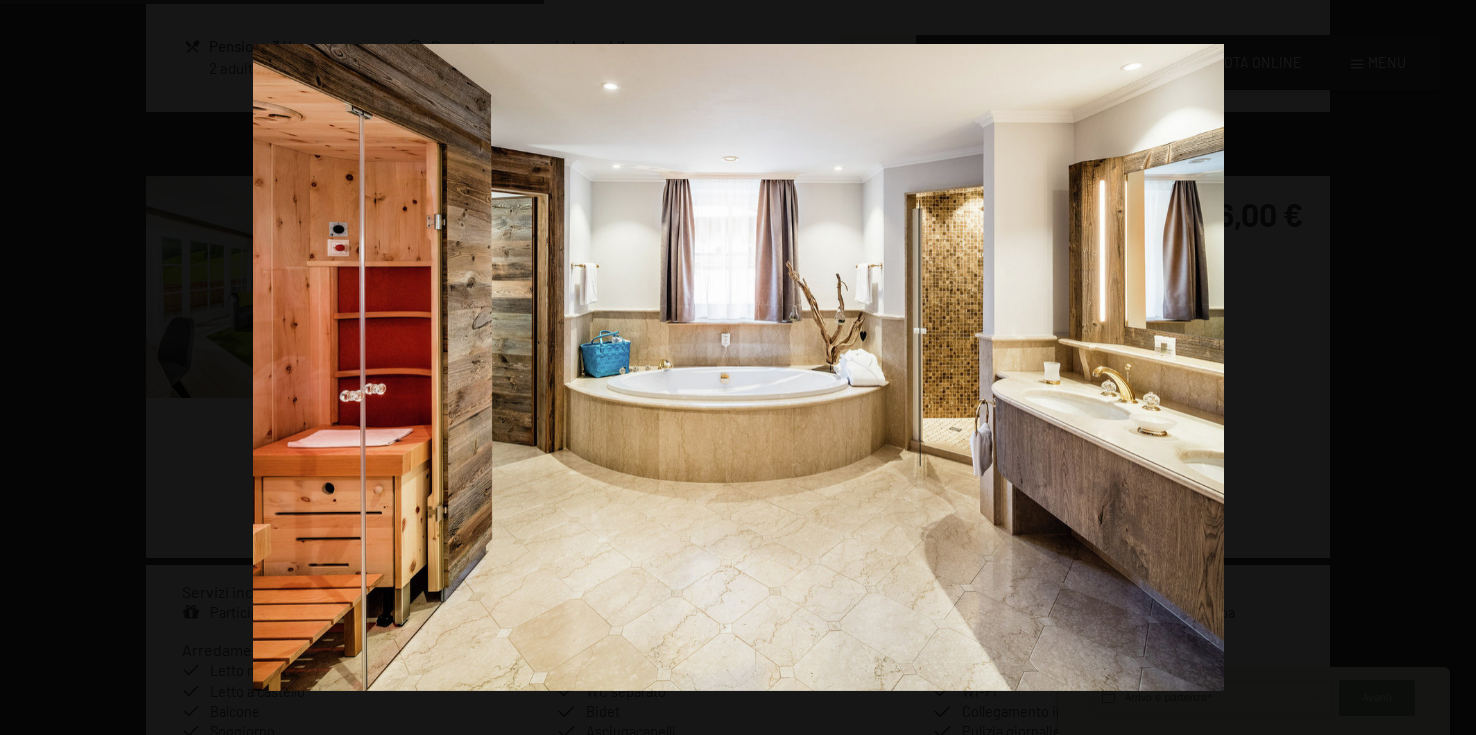 click at bounding box center (1441, 368) 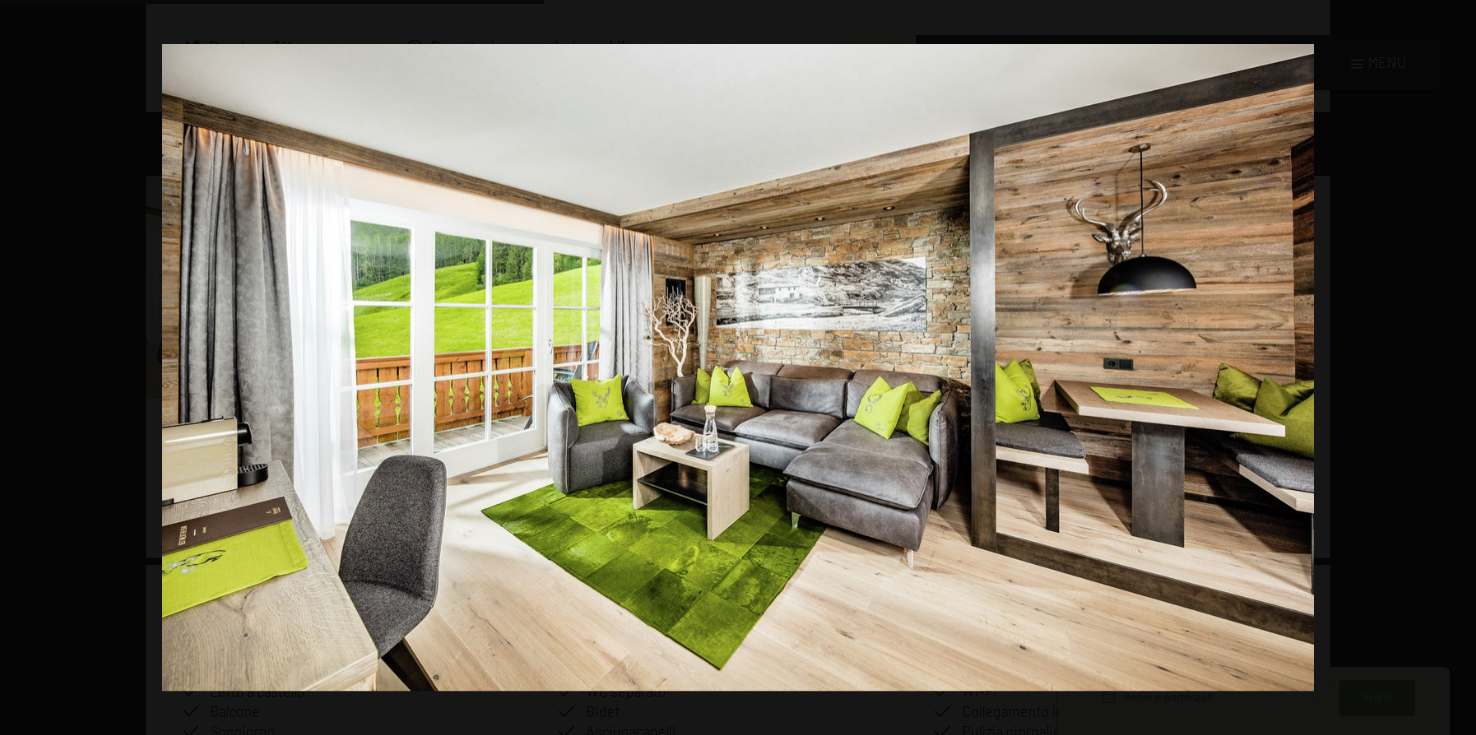click at bounding box center (1441, 368) 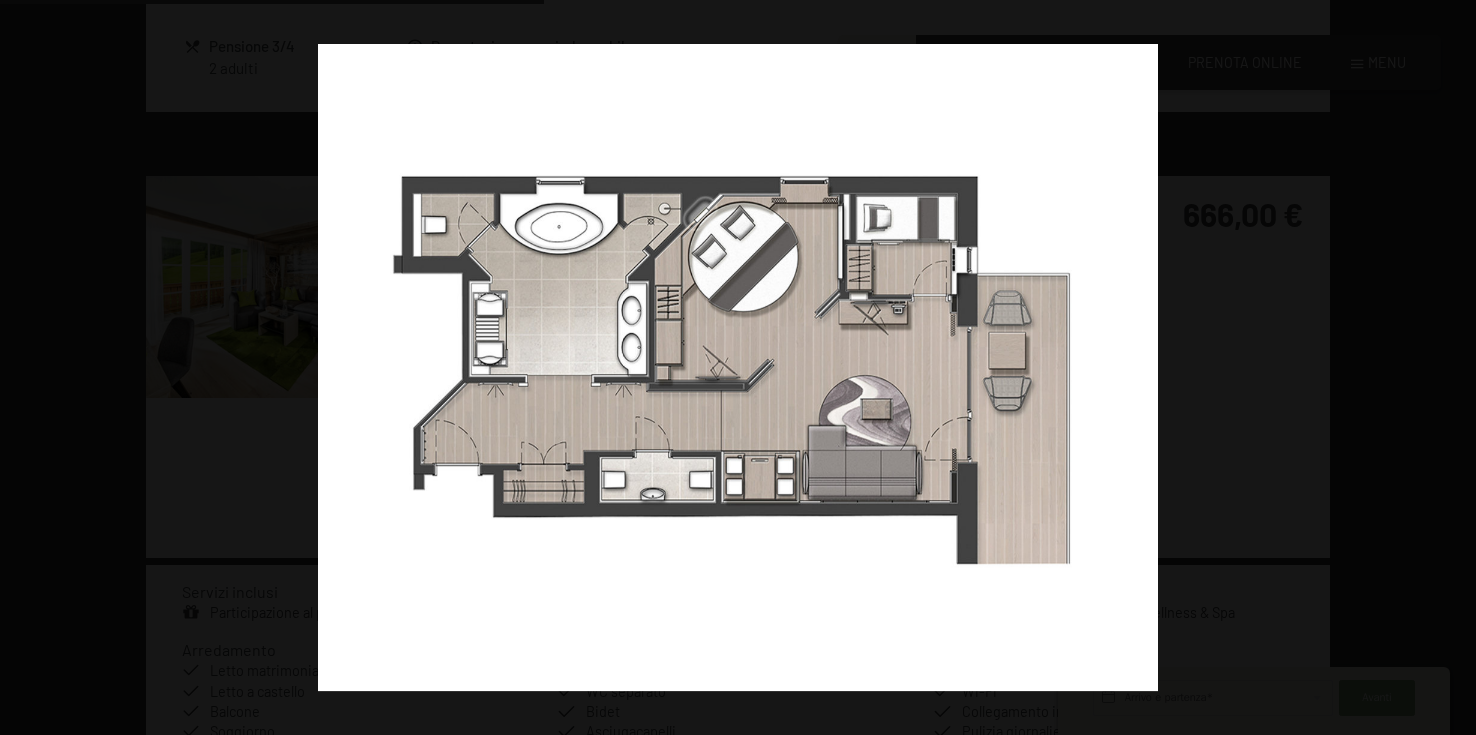 click at bounding box center (1441, 368) 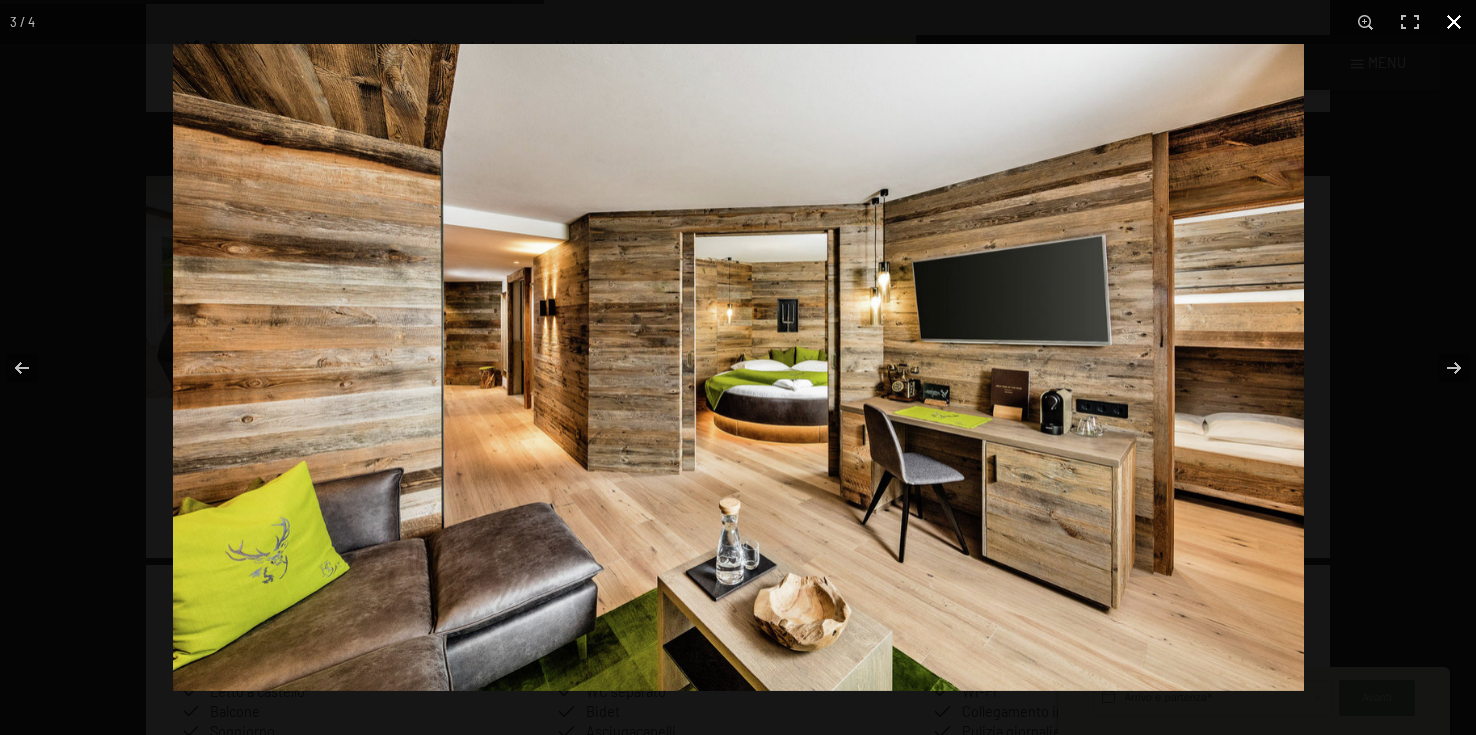 click at bounding box center (911, 411) 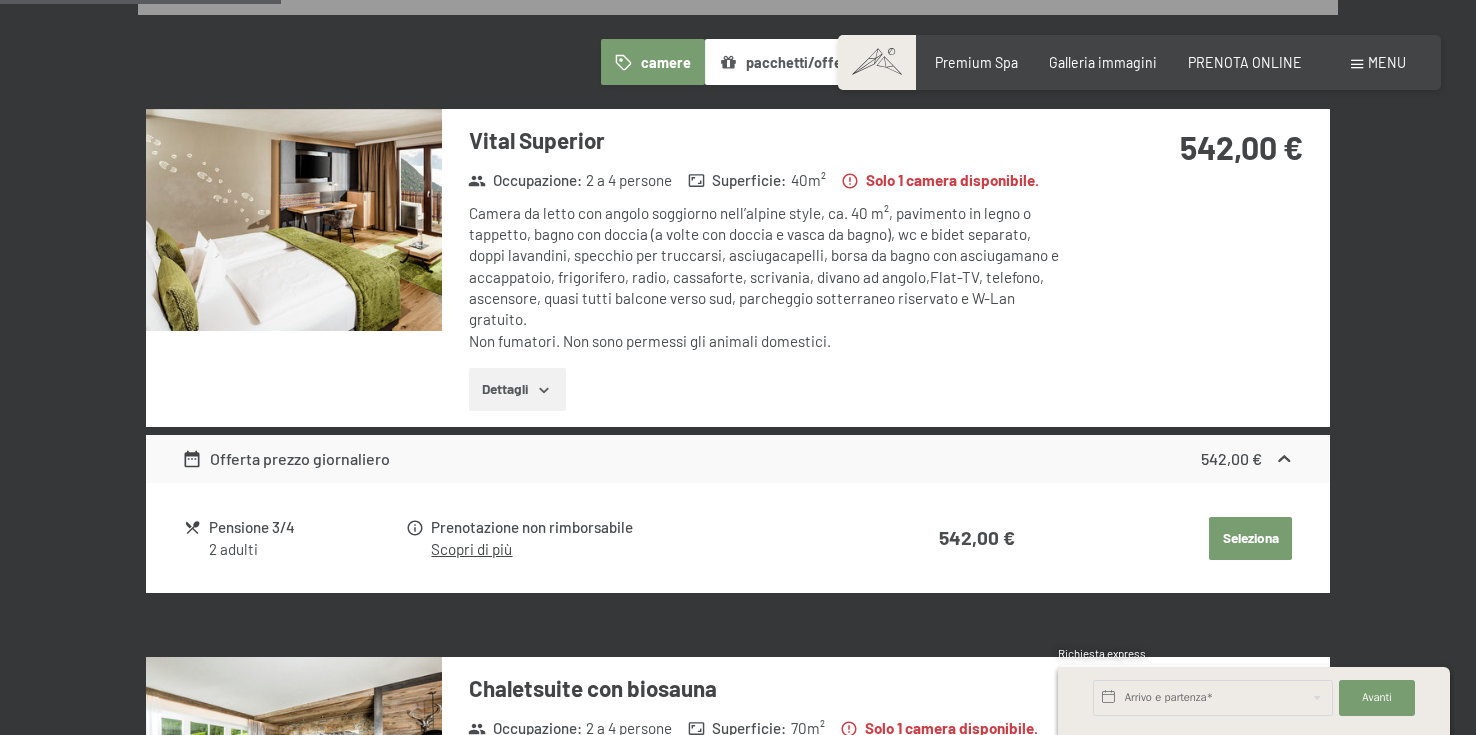 scroll, scrollTop: 533, scrollLeft: 0, axis: vertical 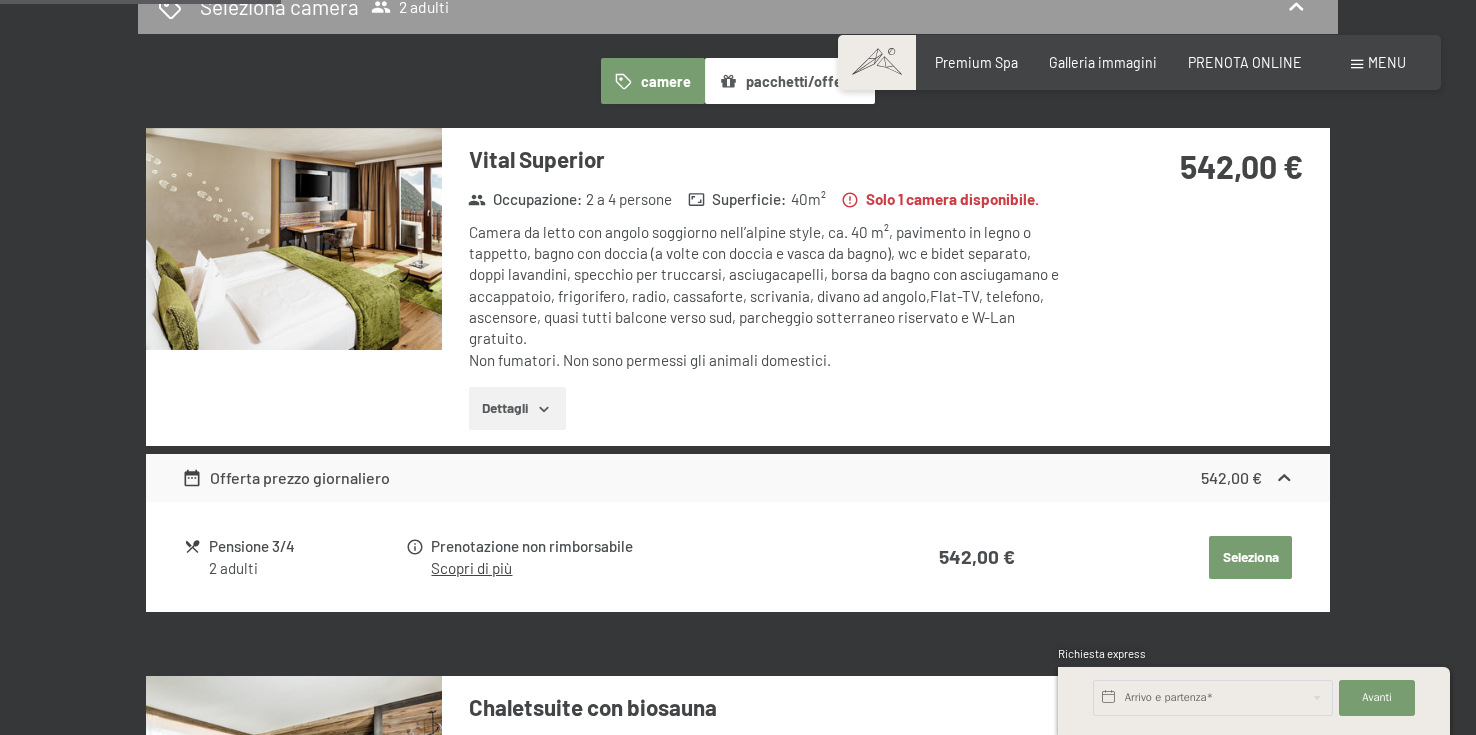click at bounding box center (294, 239) 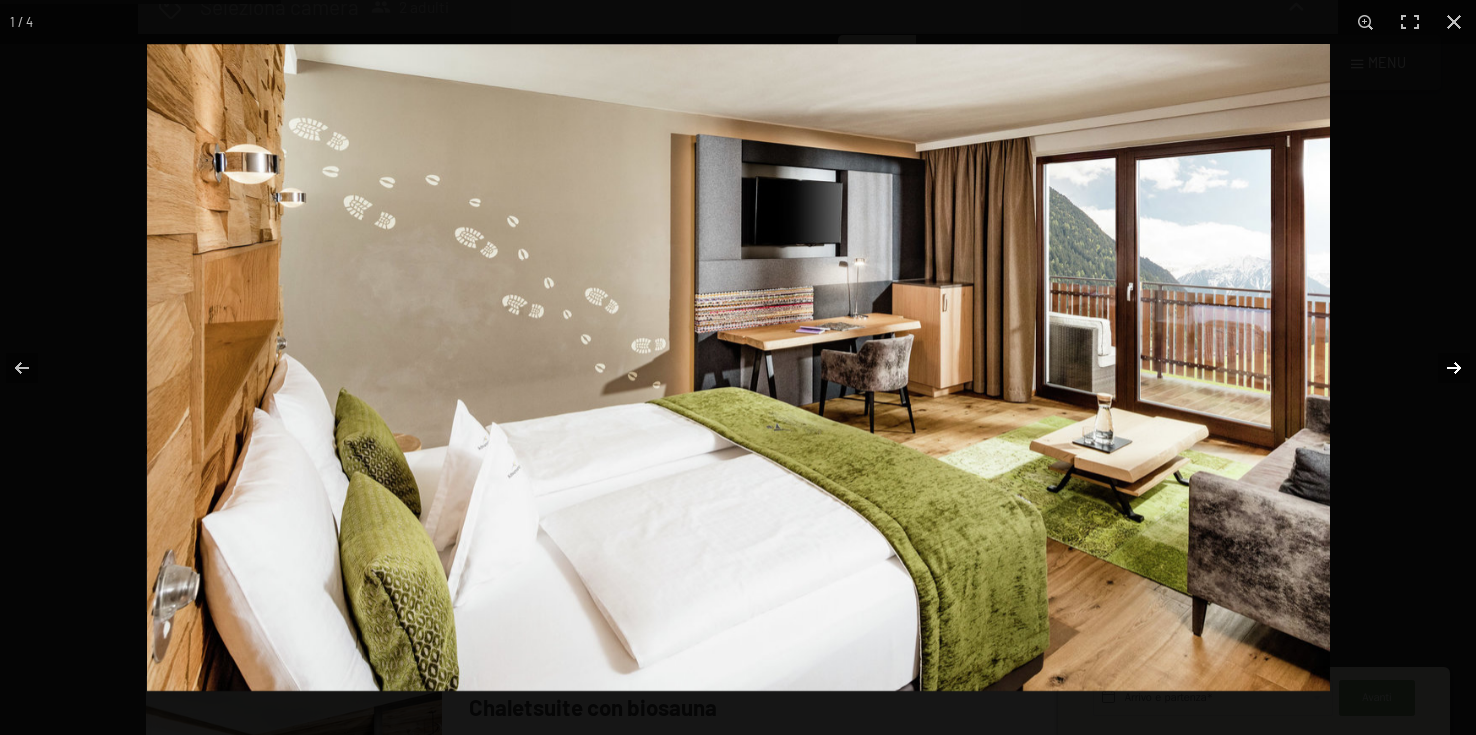click at bounding box center [1441, 368] 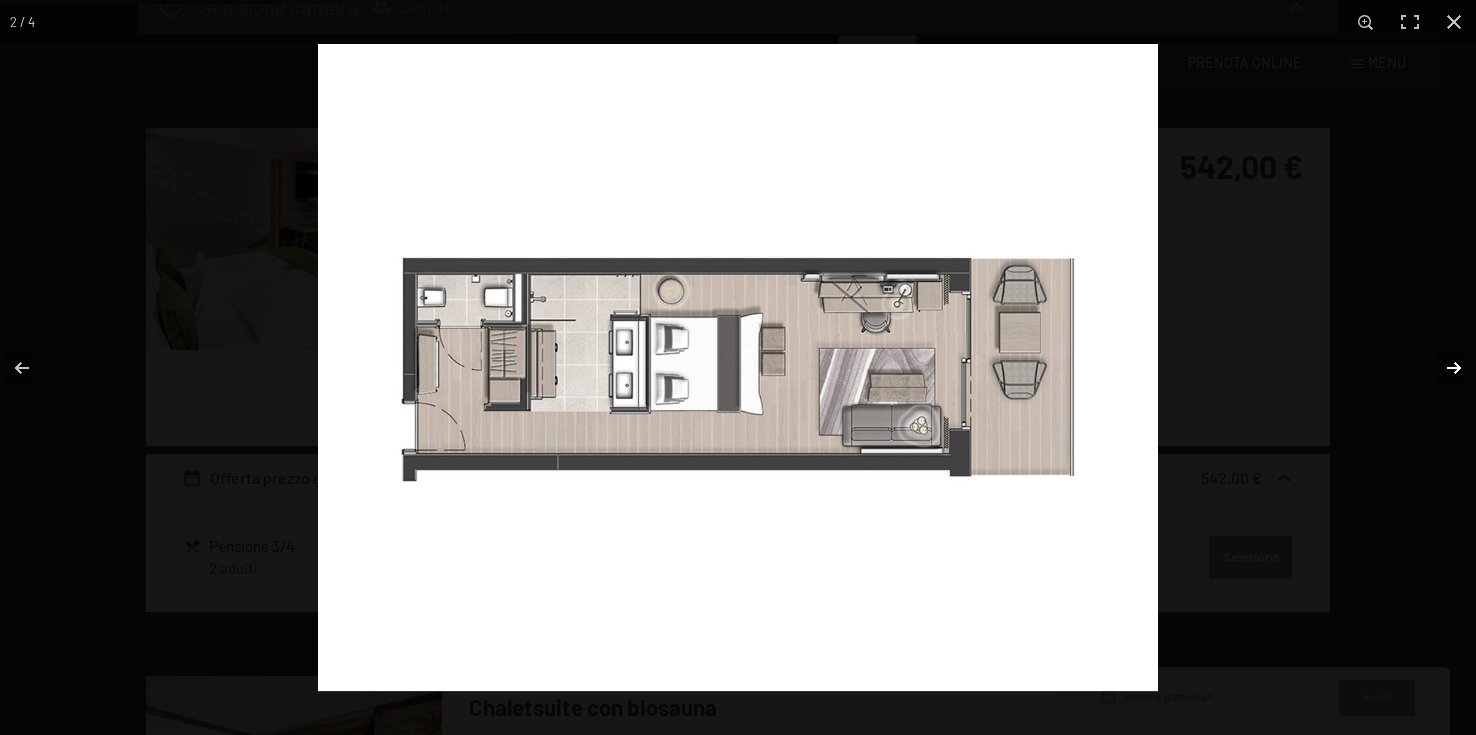 click at bounding box center [1441, 368] 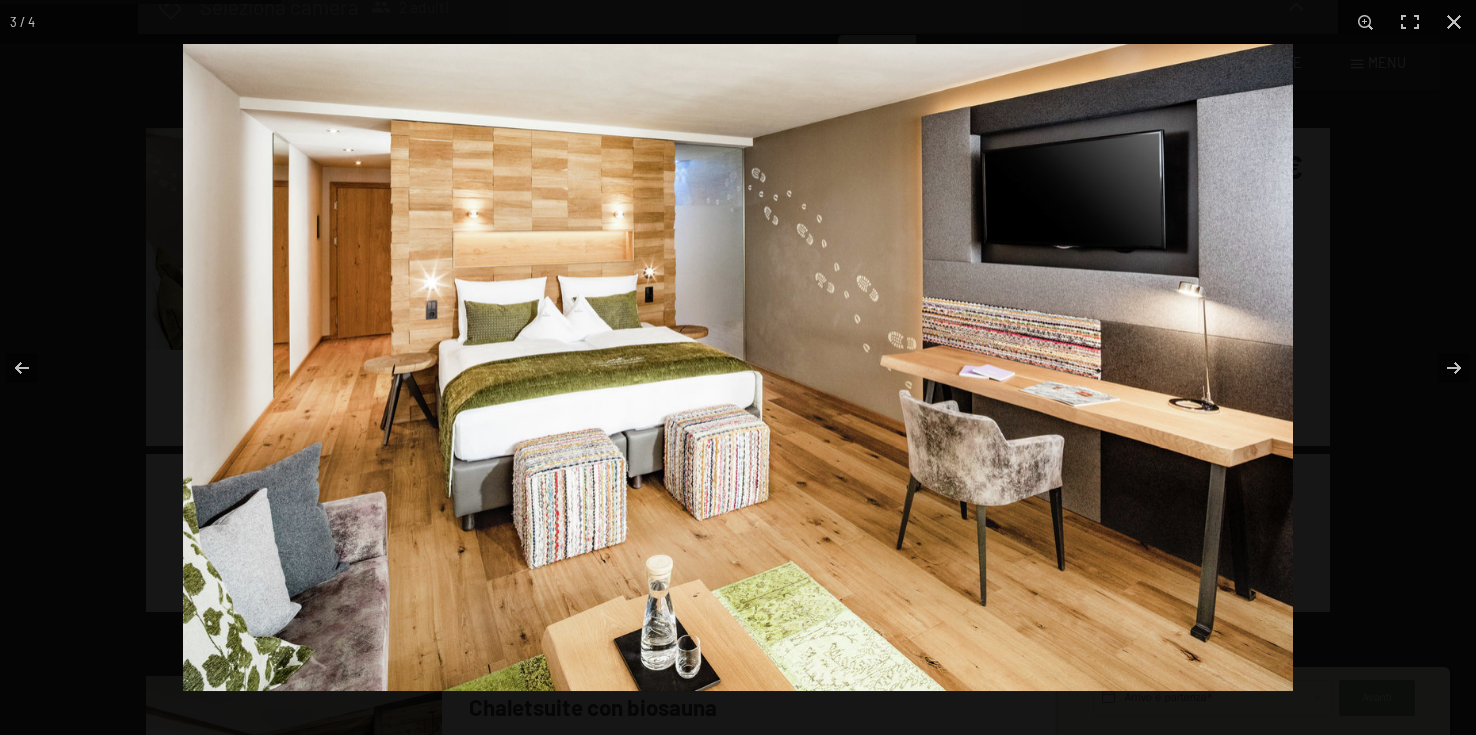click at bounding box center [921, 411] 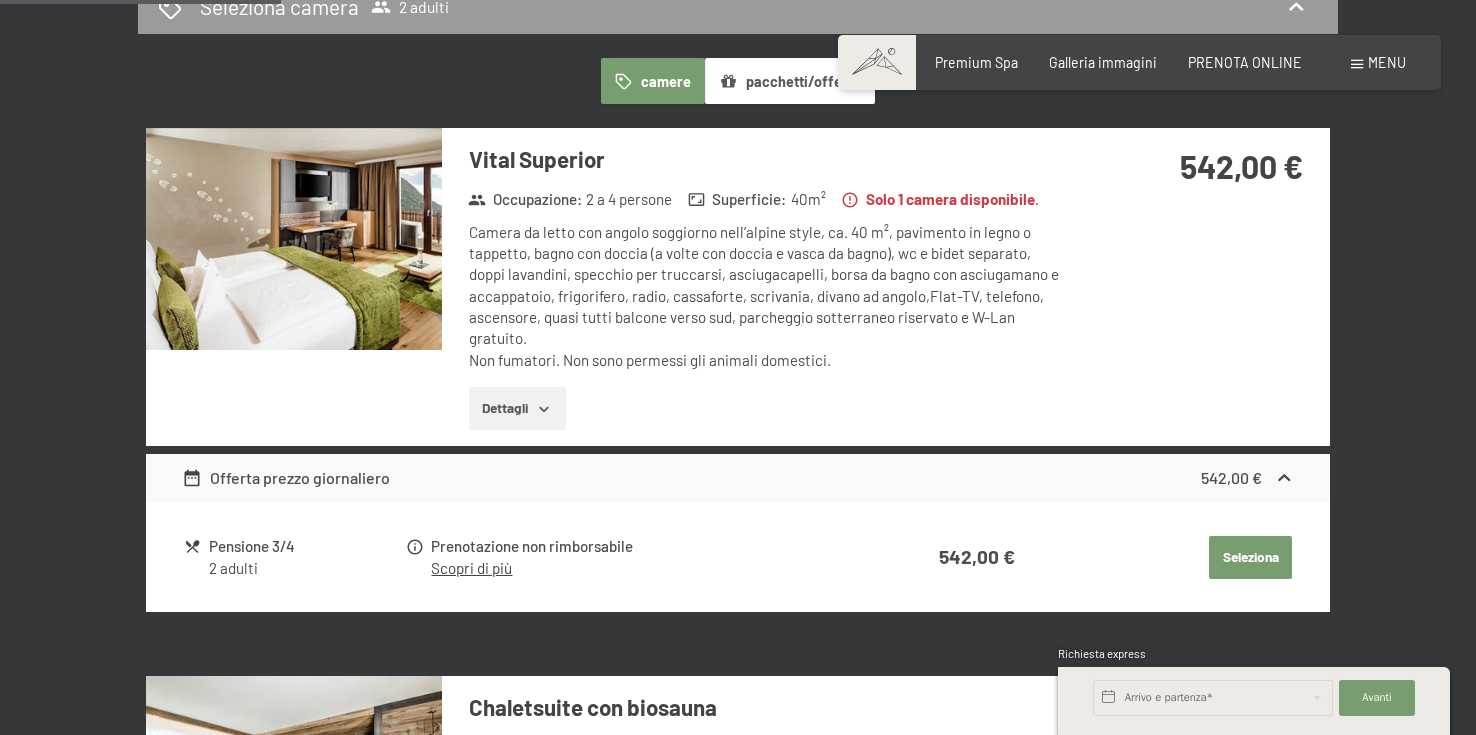 click on "Seleziona" at bounding box center [1250, 558] 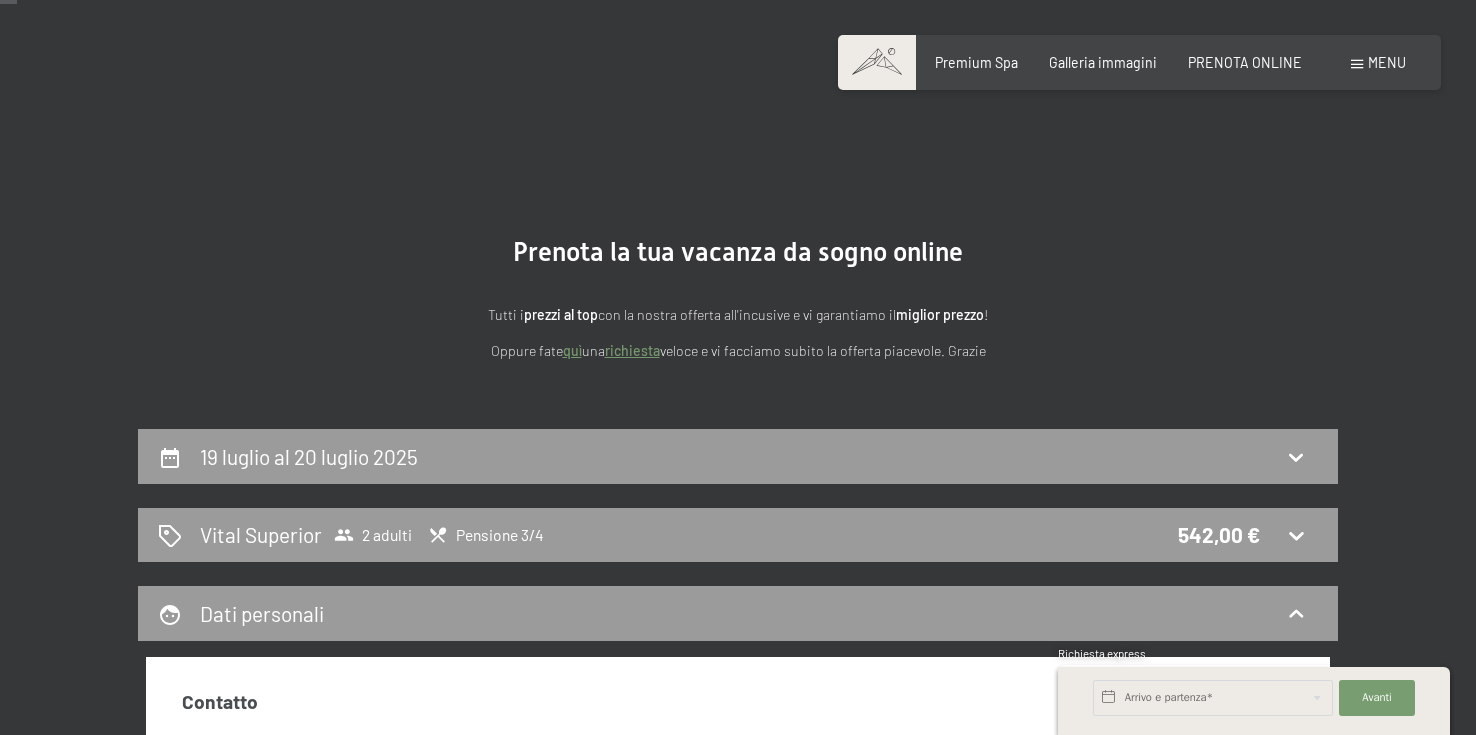 scroll, scrollTop: 0, scrollLeft: 0, axis: both 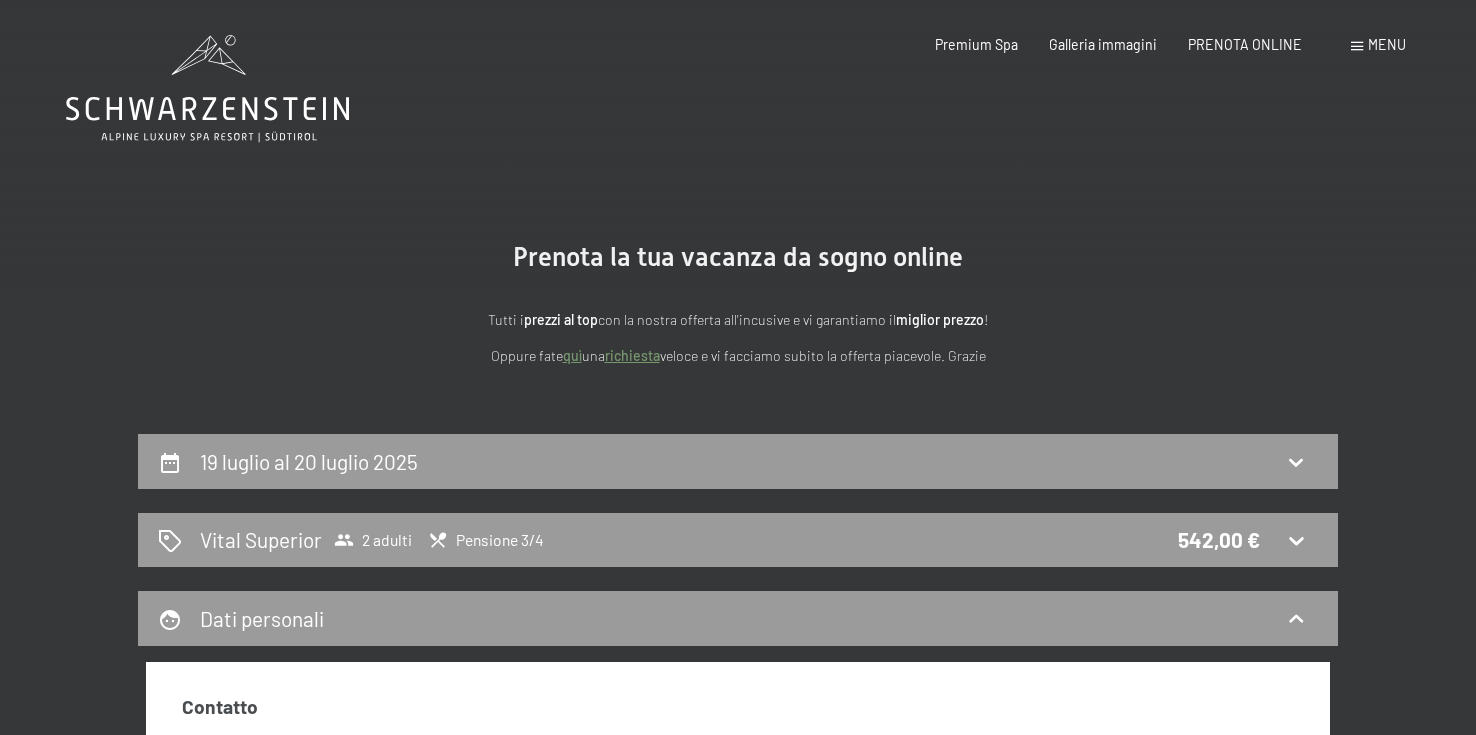 click on "Prenotazione           Richiesta                                     Premium Spa           Galleria immagini           PRENOTA ONLINE           Menu                                                                    DE         IT         EN                Buoni             Immagini               Richiesta           Prenotazione                    DE         IT         EN                       Schwarzenstein           Novità allo Schwarzenstein         I padroni di casa         Premium spa         Cucina gourmet         Attività         Programma settimanale         Immagini             Family         GoGreen         Belvita         Immagini                     Alloggi & prezzi           Servizi inclusi         Camere & prezzi         Lista             Offerte         Lista             Prezzi per famiglie         Prezzi trattmenti         Premi ospiti fedeli         Richiesta         Prenotazione         Condizioni generali         Buoni         Idee regalo" at bounding box center [1139, 45] 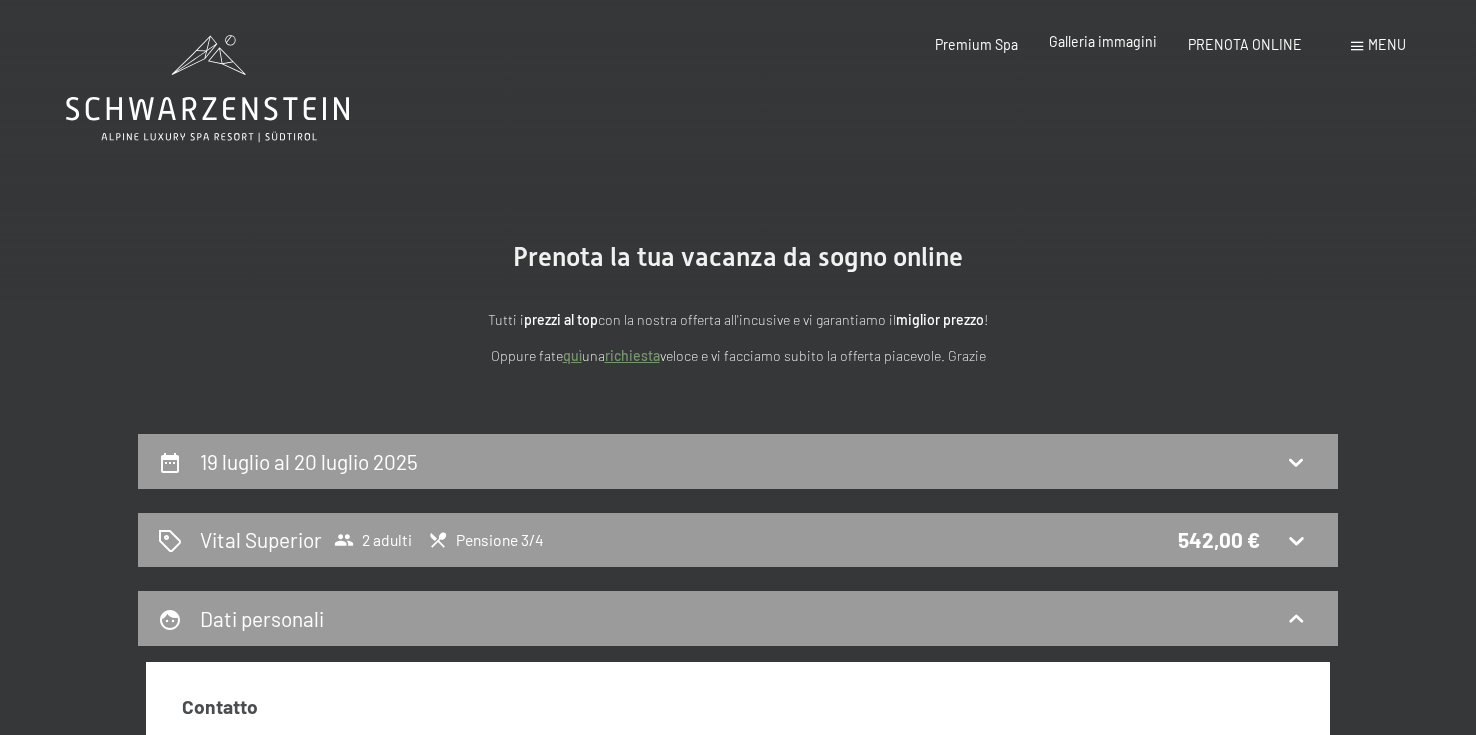 click on "Galleria immagini" at bounding box center (1103, 41) 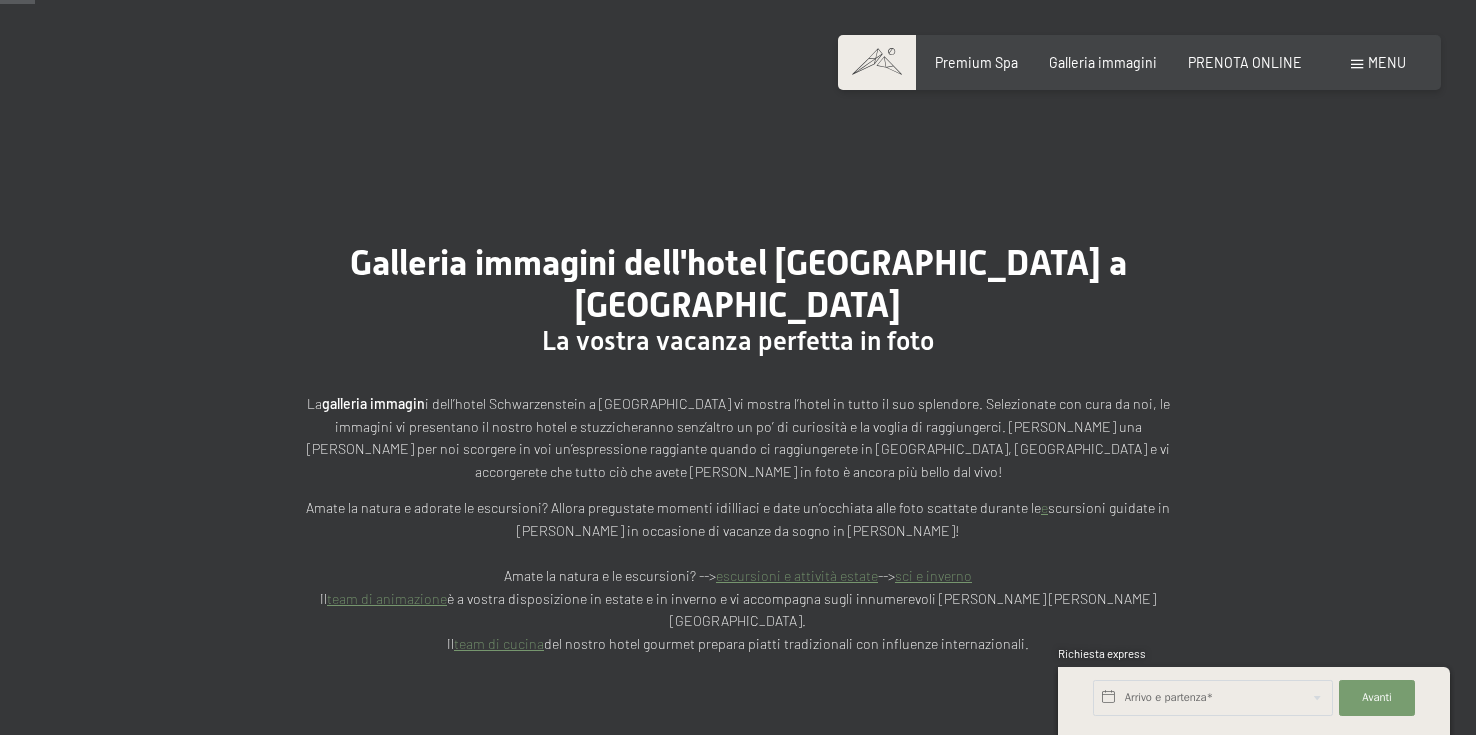 scroll, scrollTop: 500, scrollLeft: 0, axis: vertical 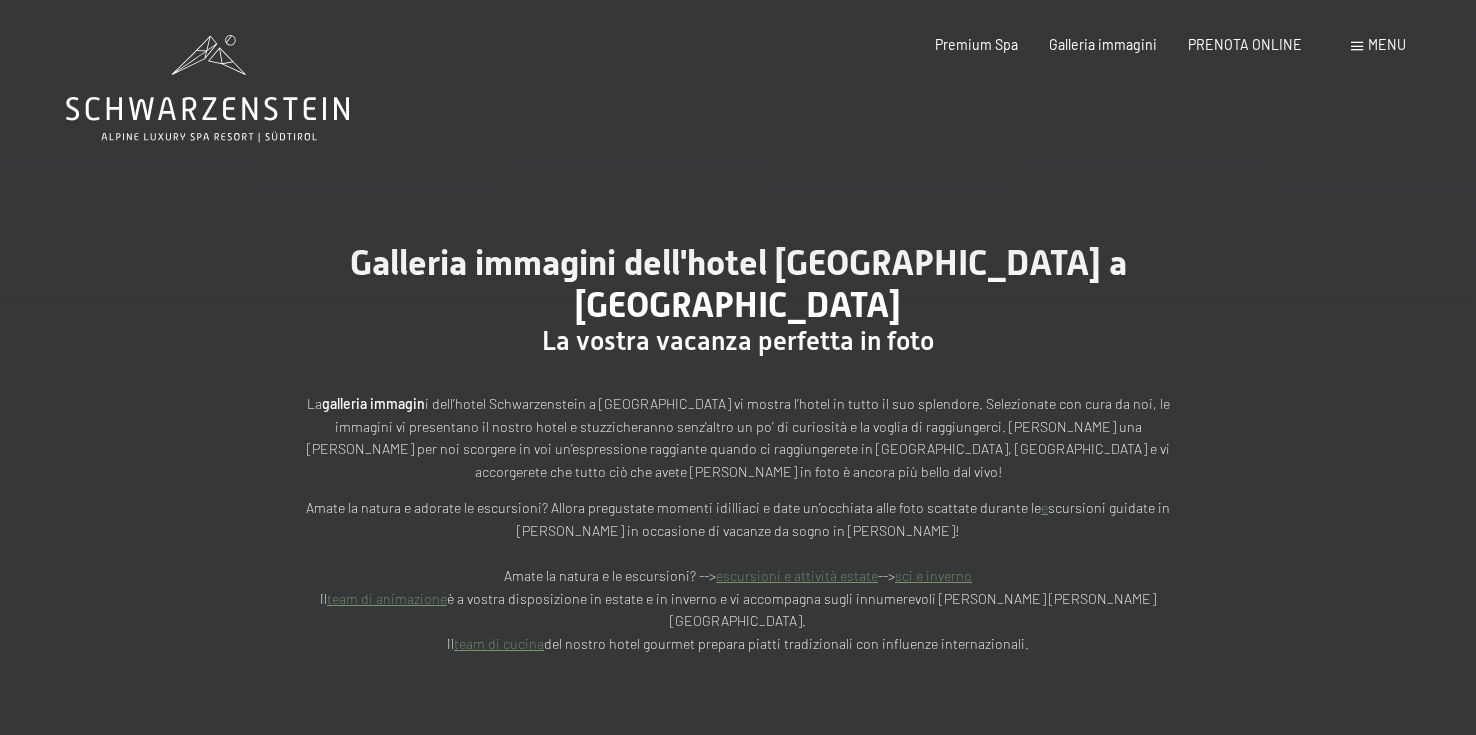 click 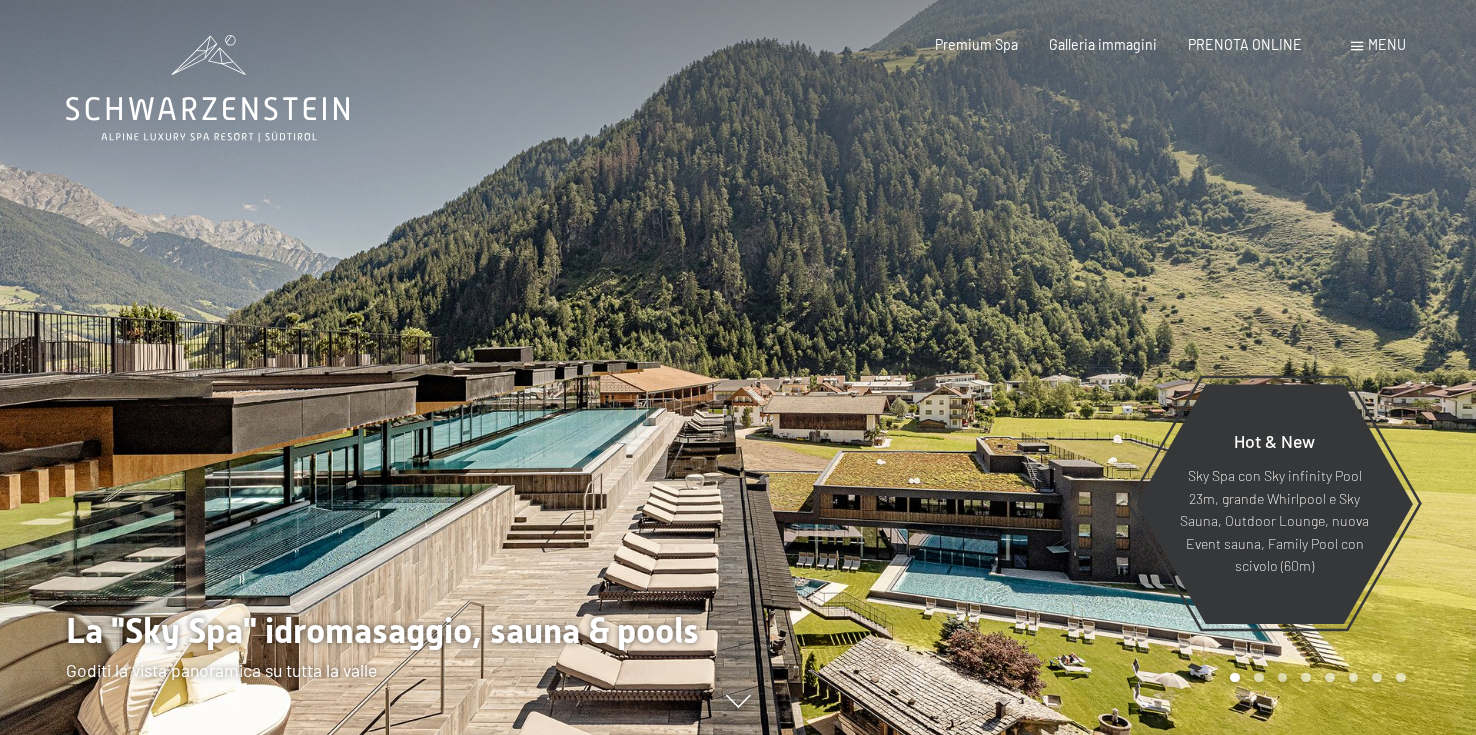 scroll, scrollTop: 0, scrollLeft: 0, axis: both 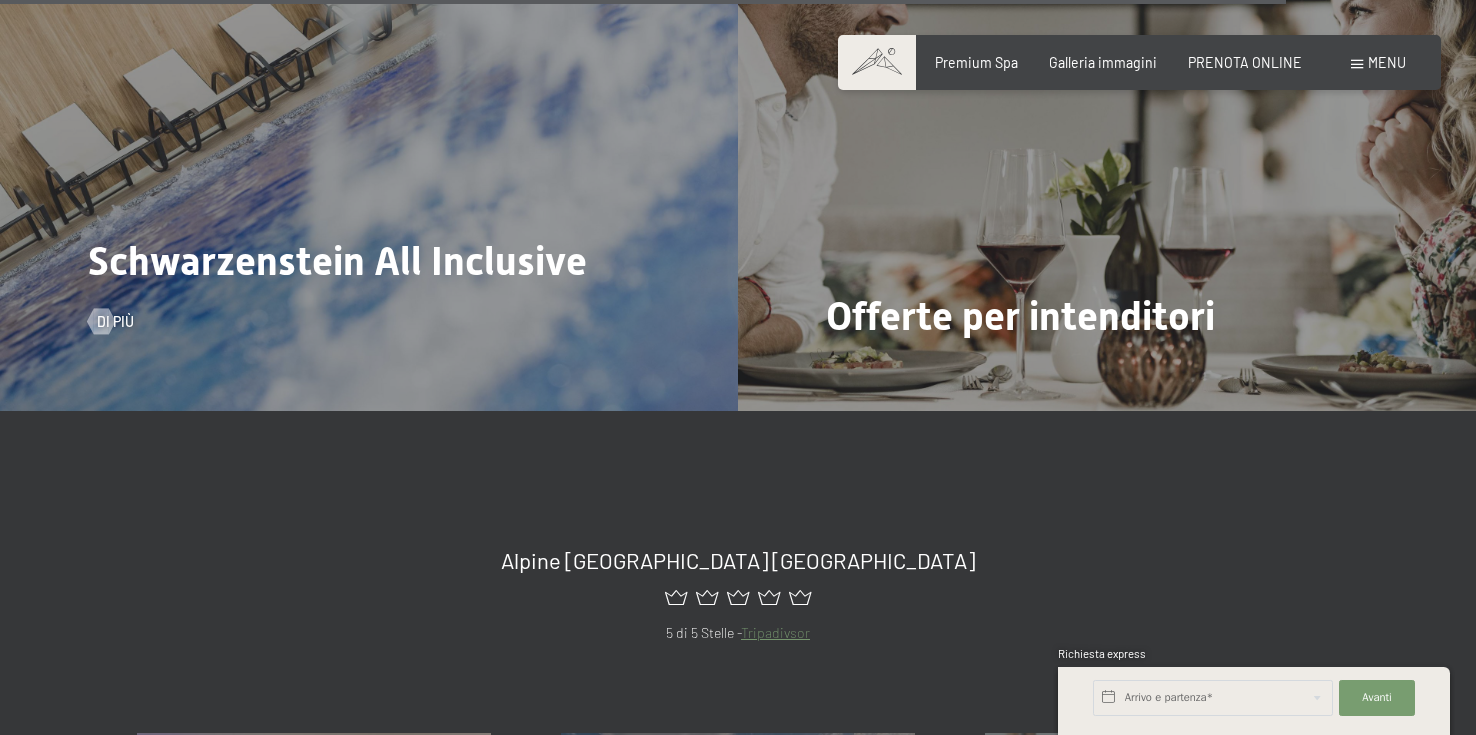 click on "Schwarzenstein All Inclusive             Di più" at bounding box center [369, 135] 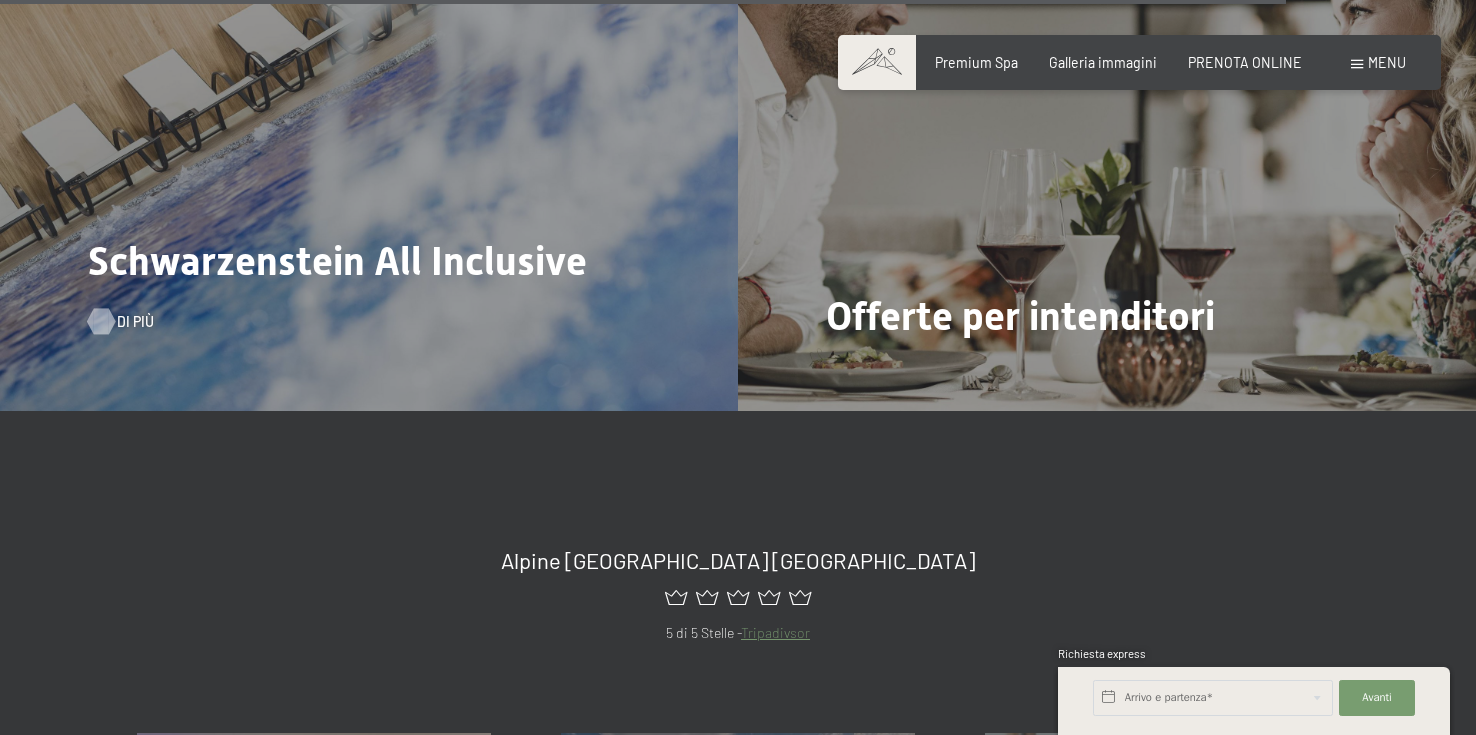 click on "Di più" at bounding box center [135, 322] 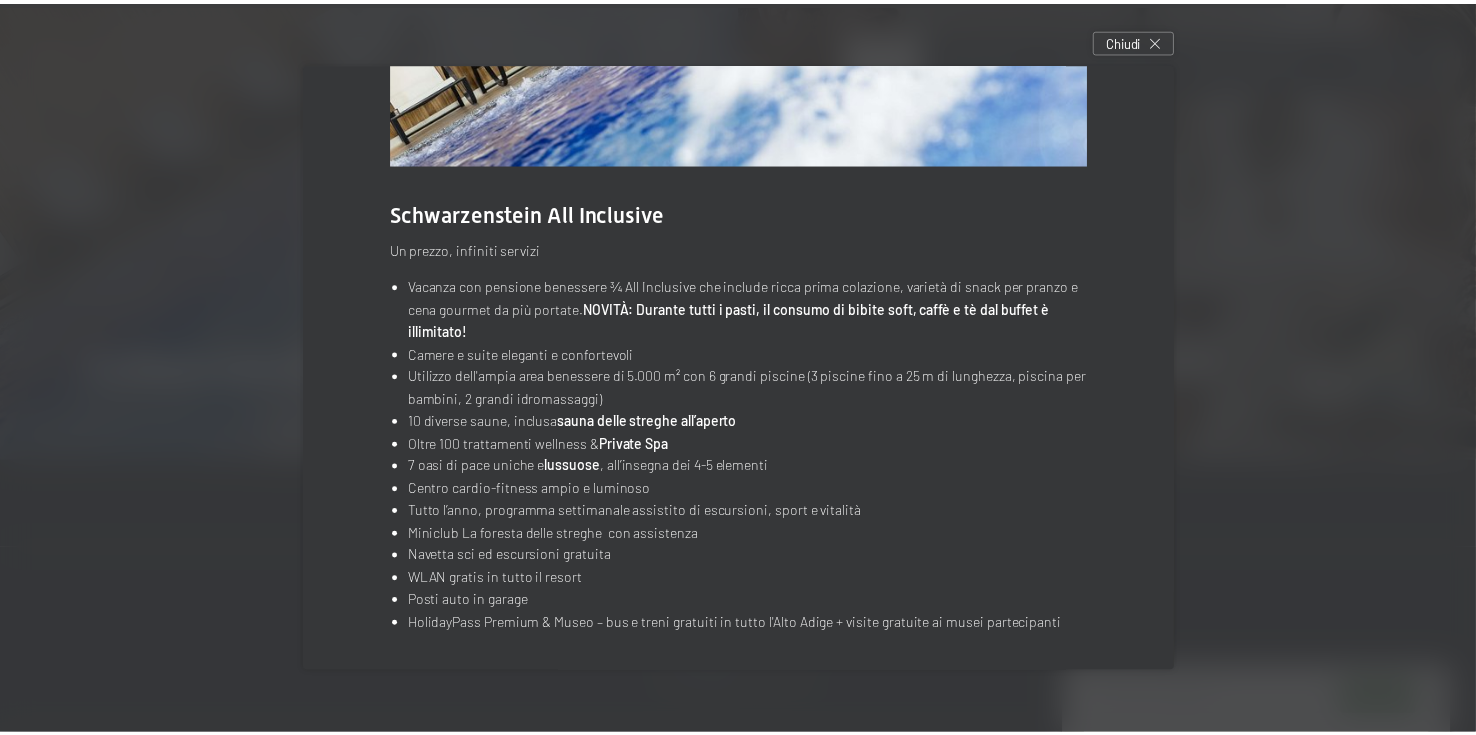 scroll, scrollTop: 243, scrollLeft: 0, axis: vertical 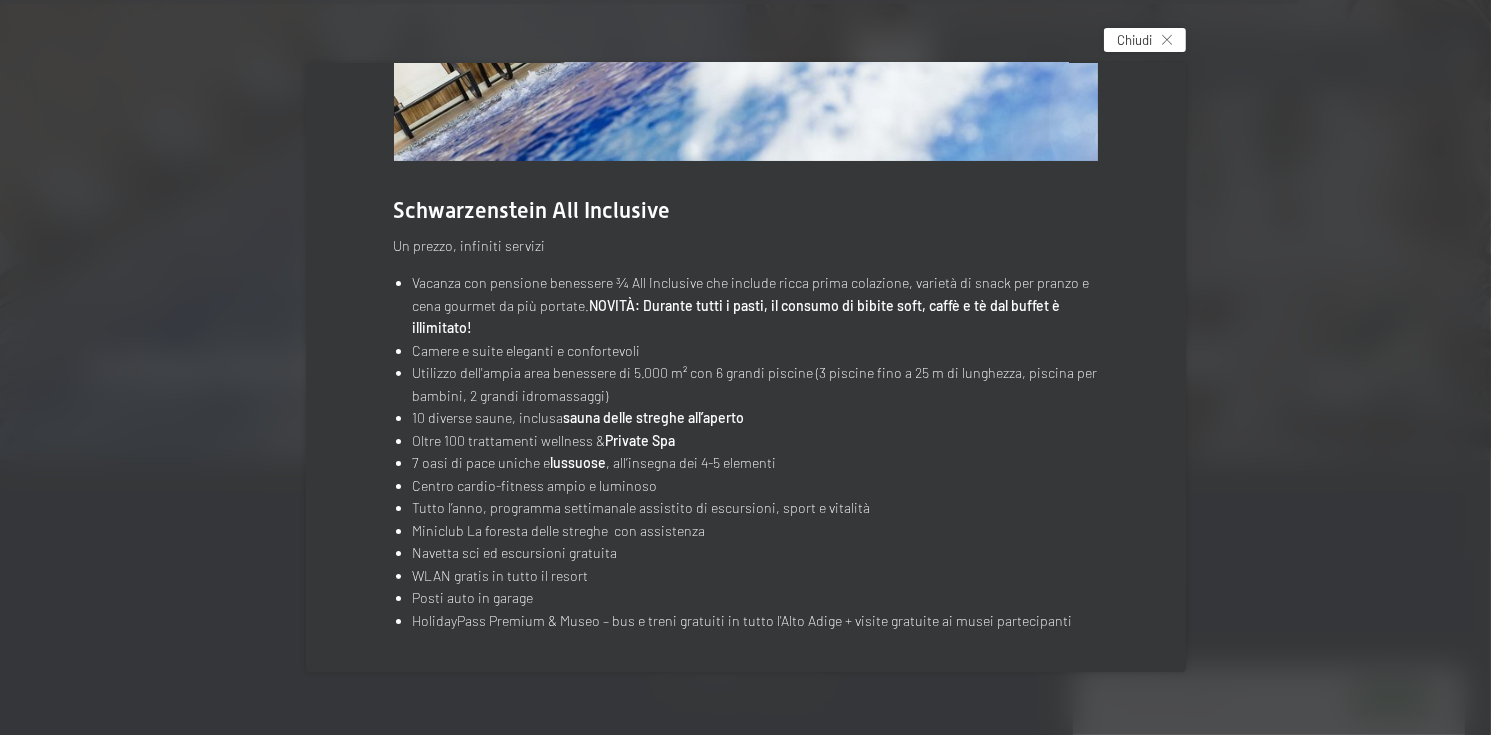 click on "Chiudi" at bounding box center (1134, 40) 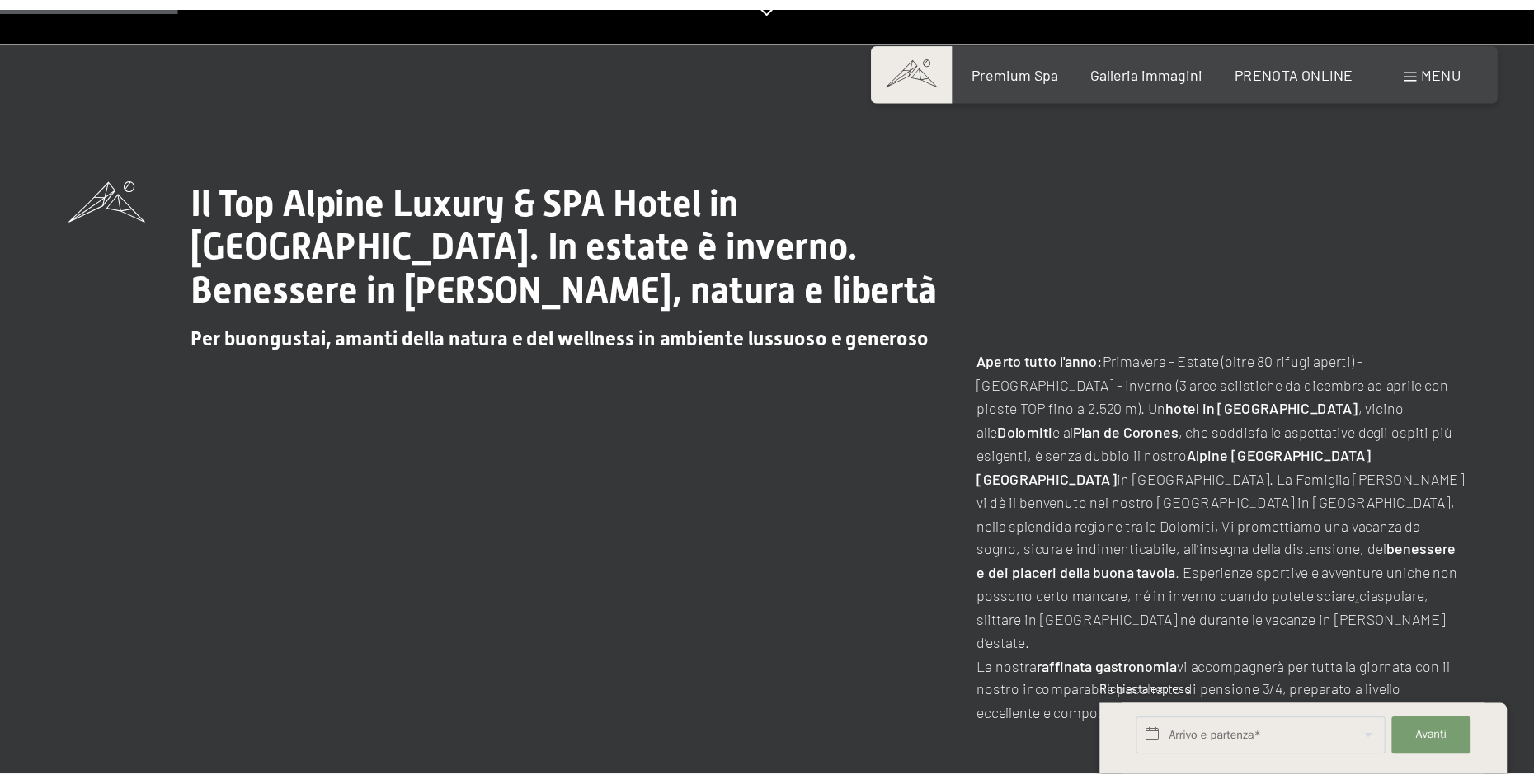 scroll, scrollTop: 0, scrollLeft: 0, axis: both 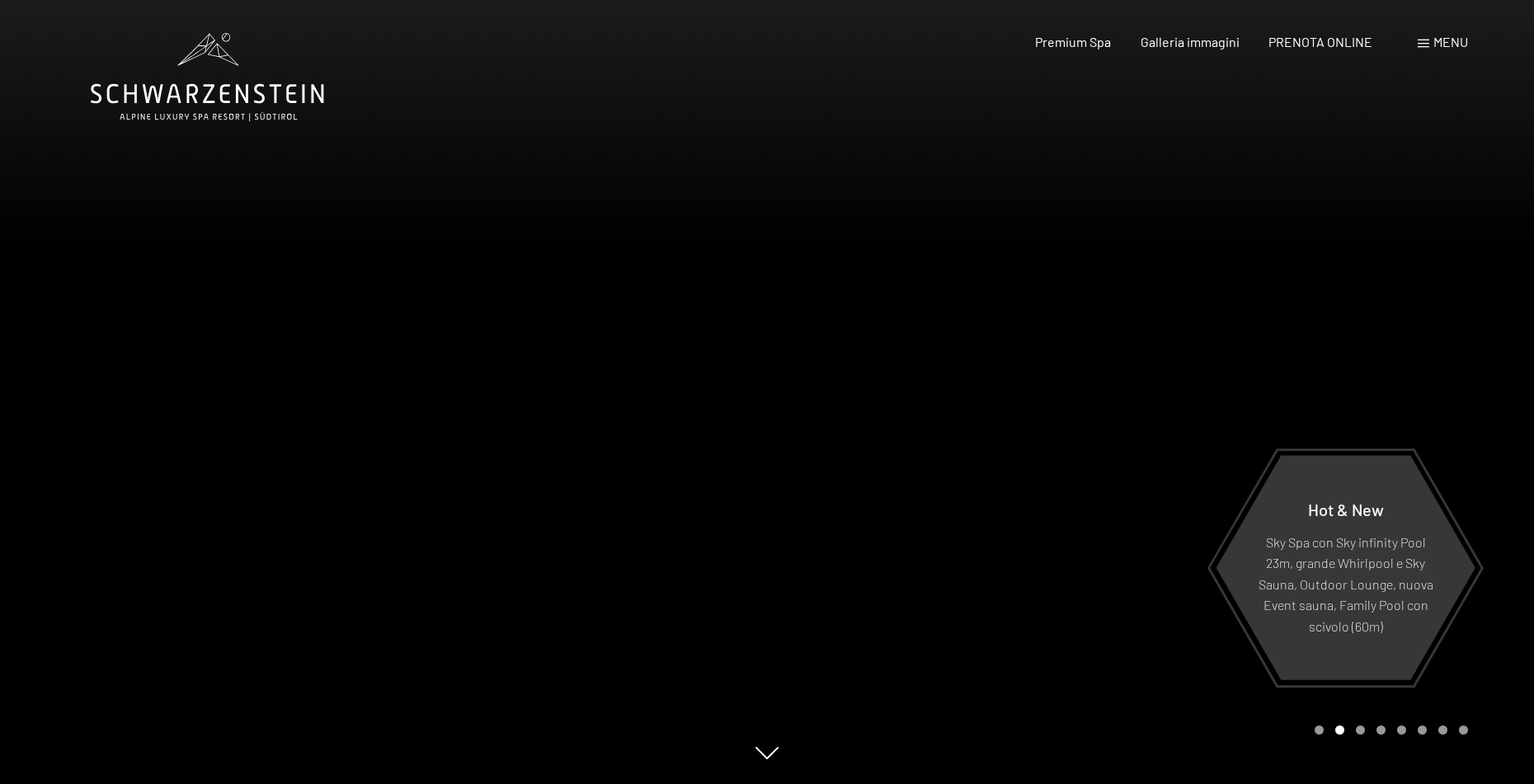 click 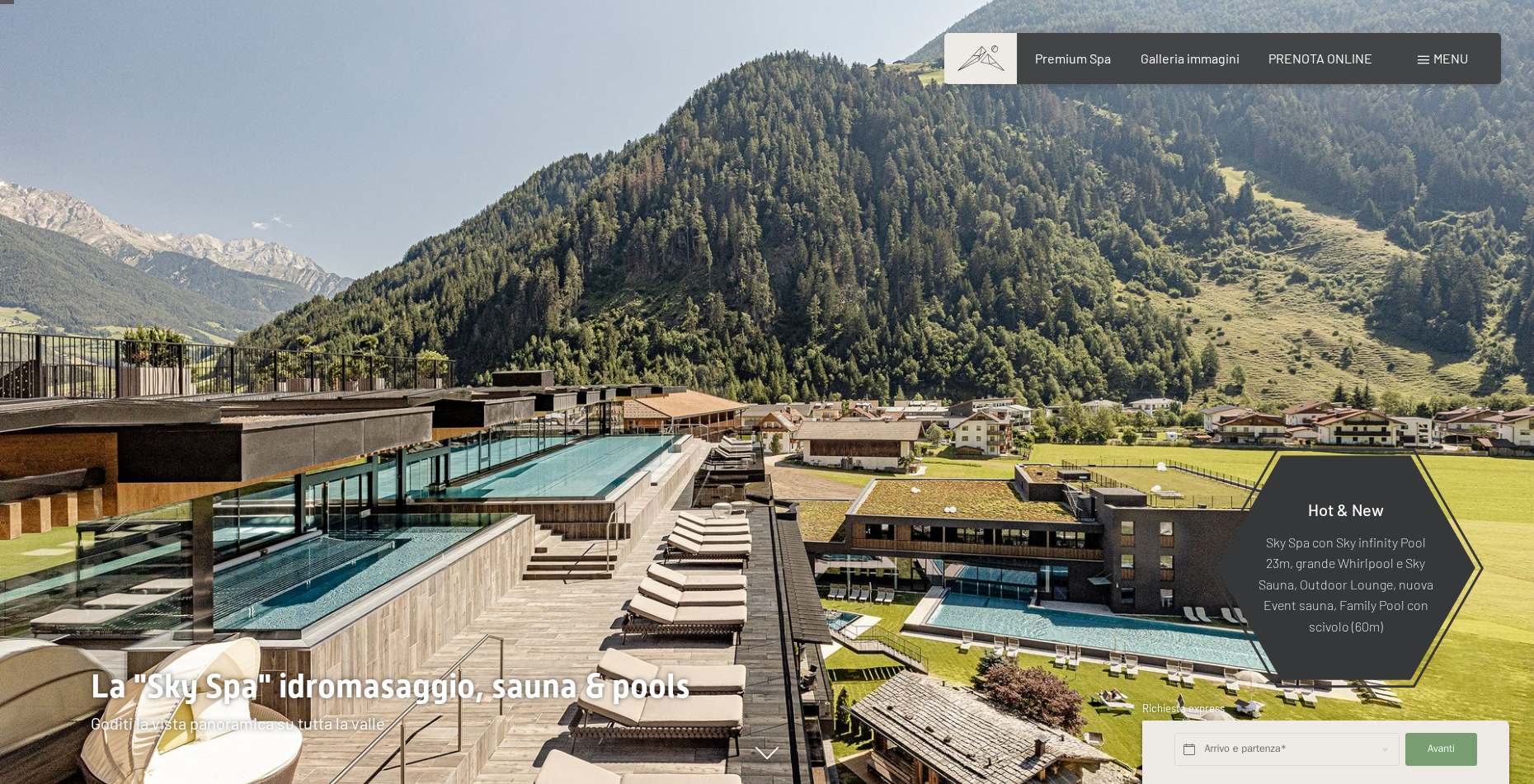 scroll, scrollTop: 82, scrollLeft: 0, axis: vertical 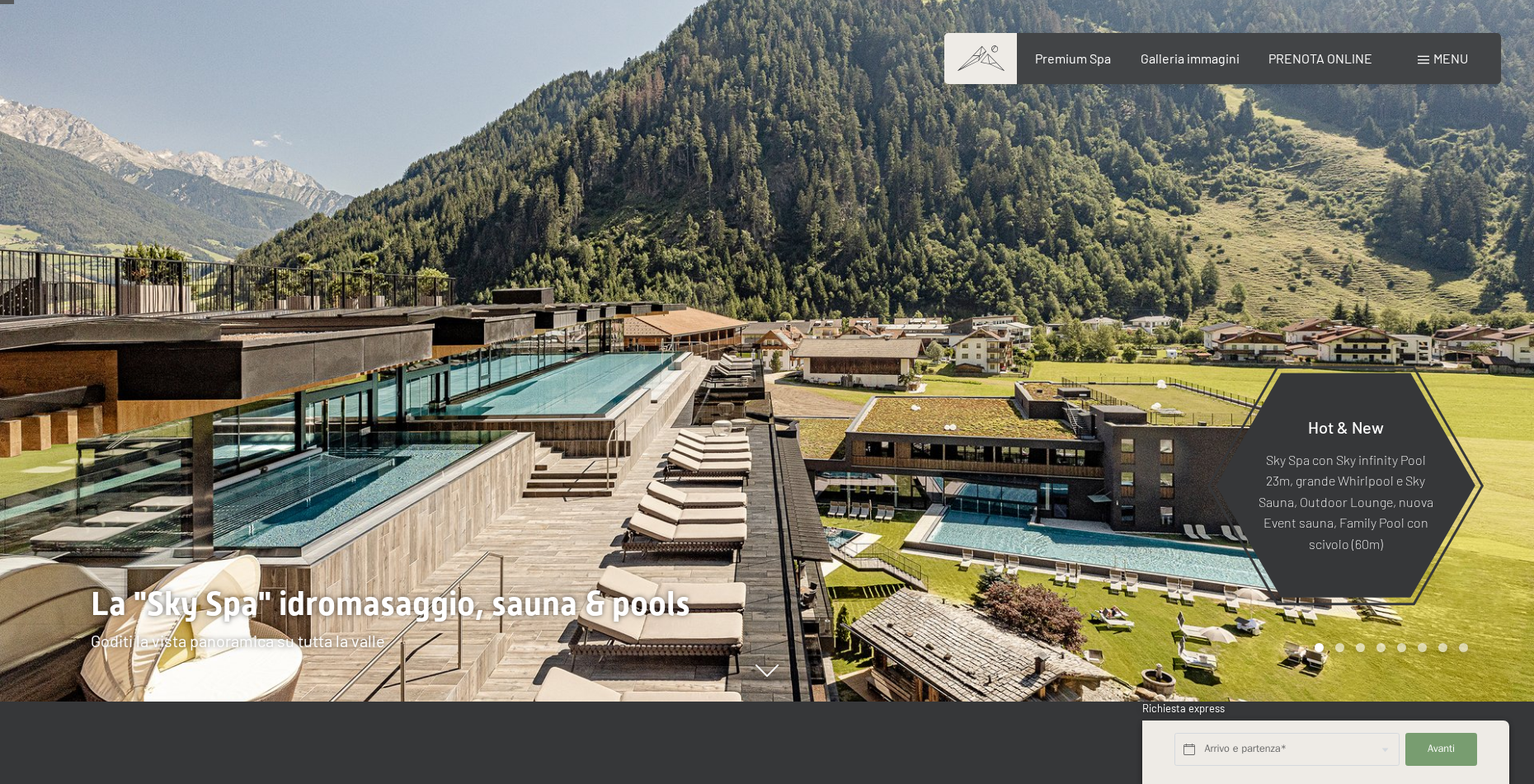 drag, startPoint x: 0, startPoint y: 0, endPoint x: 709, endPoint y: 371, distance: 800.20122 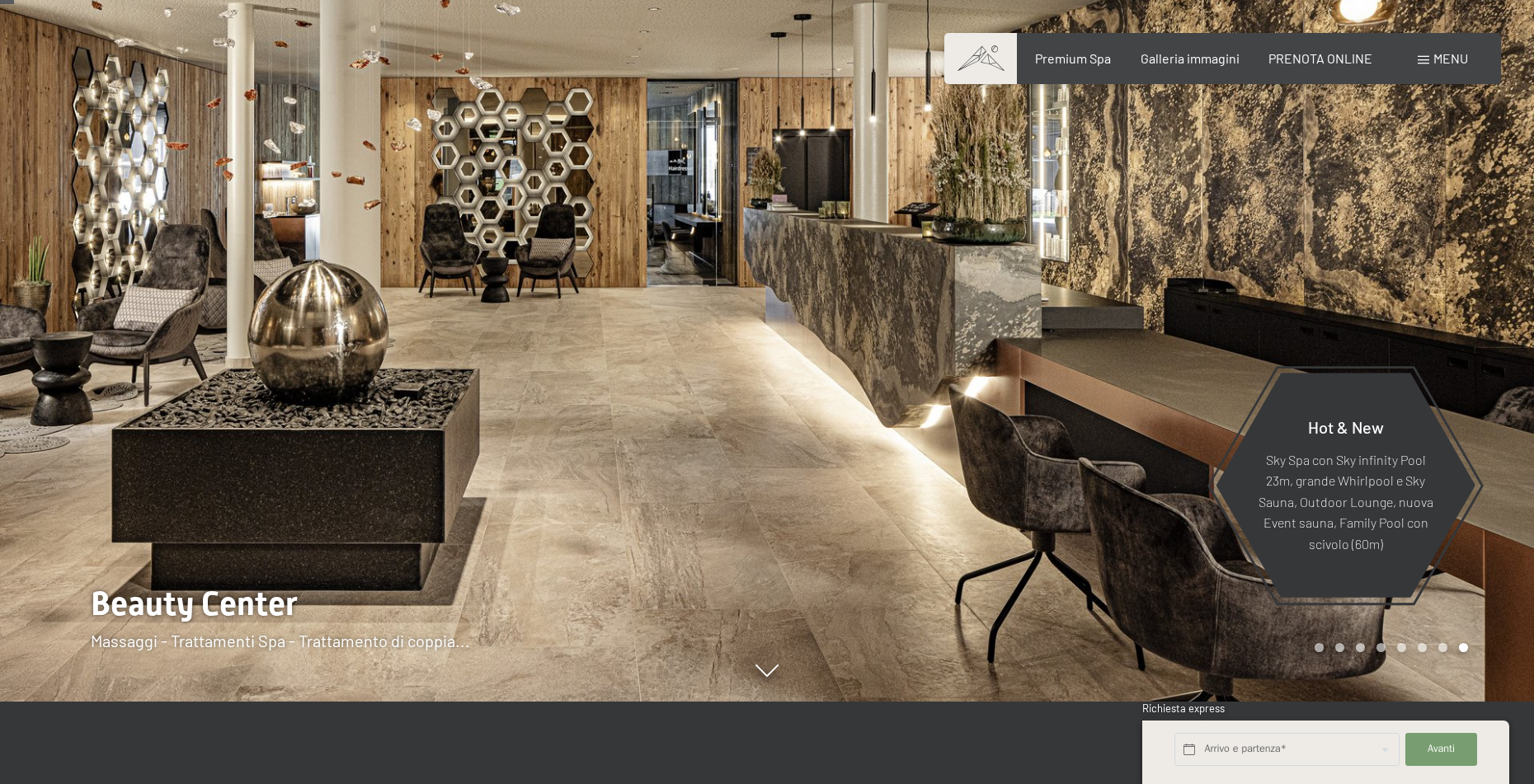 scroll, scrollTop: 0, scrollLeft: 0, axis: both 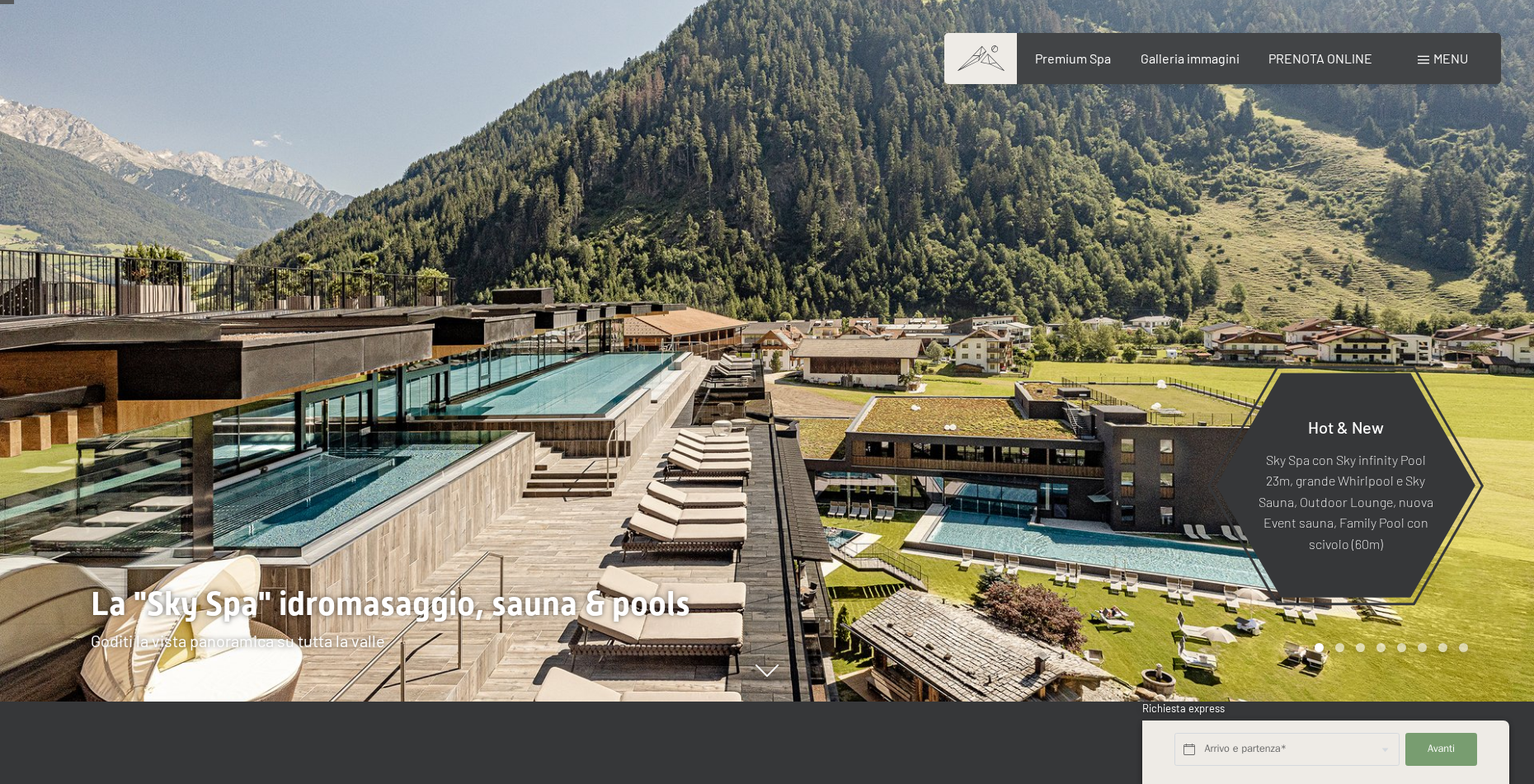 click at bounding box center (1150, 309) 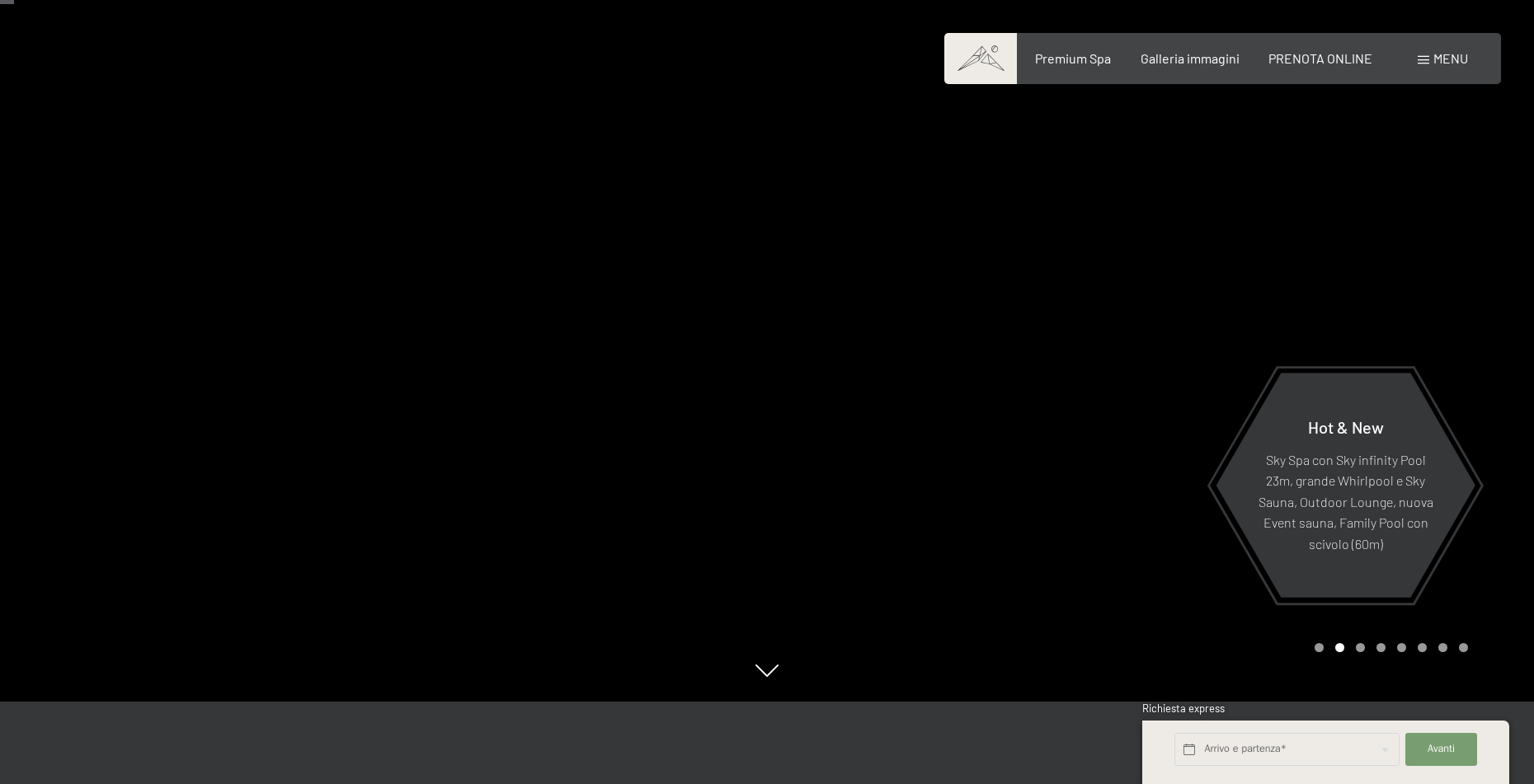 click at bounding box center [1150, 309] 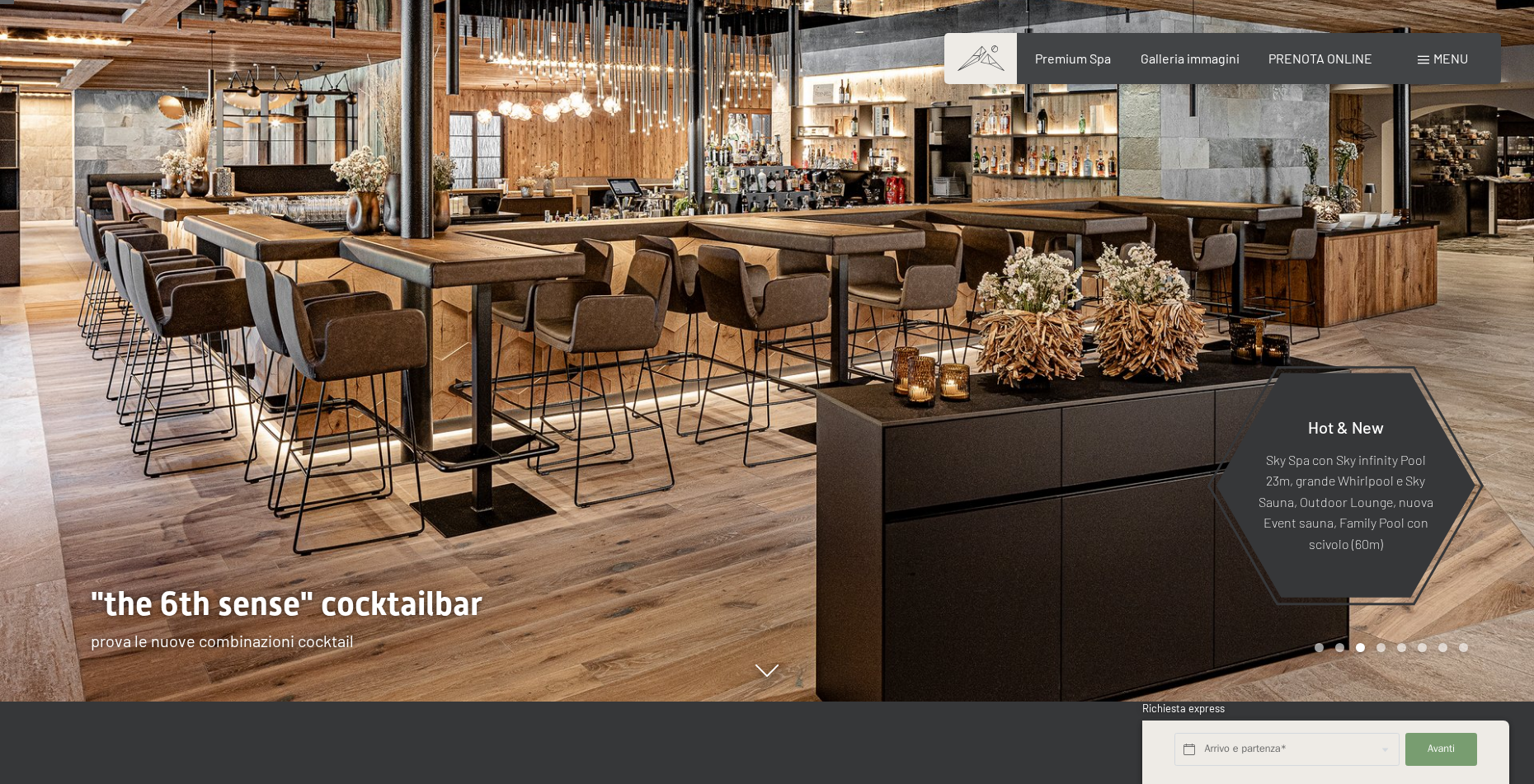 click at bounding box center [1150, 309] 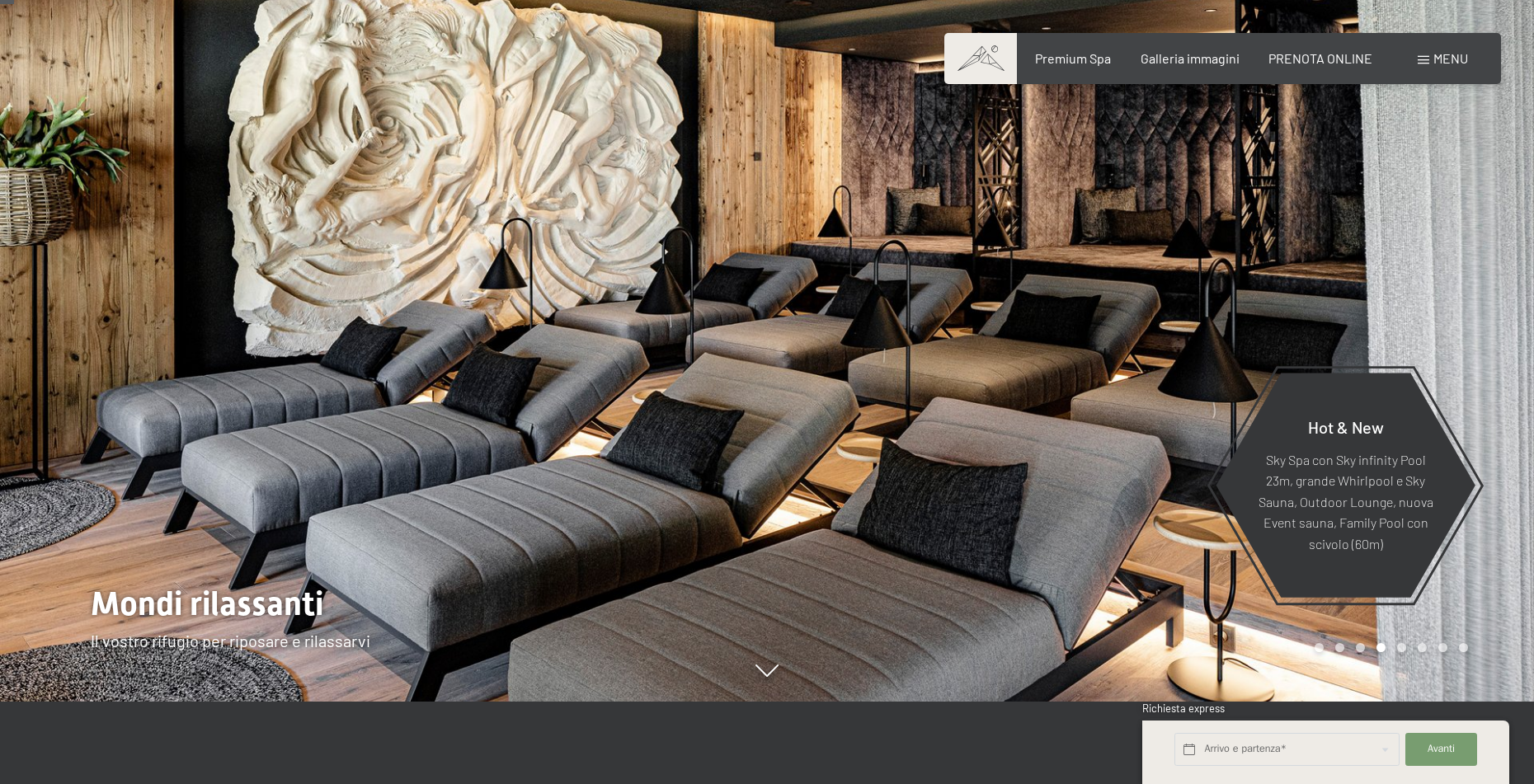 click at bounding box center [1150, 309] 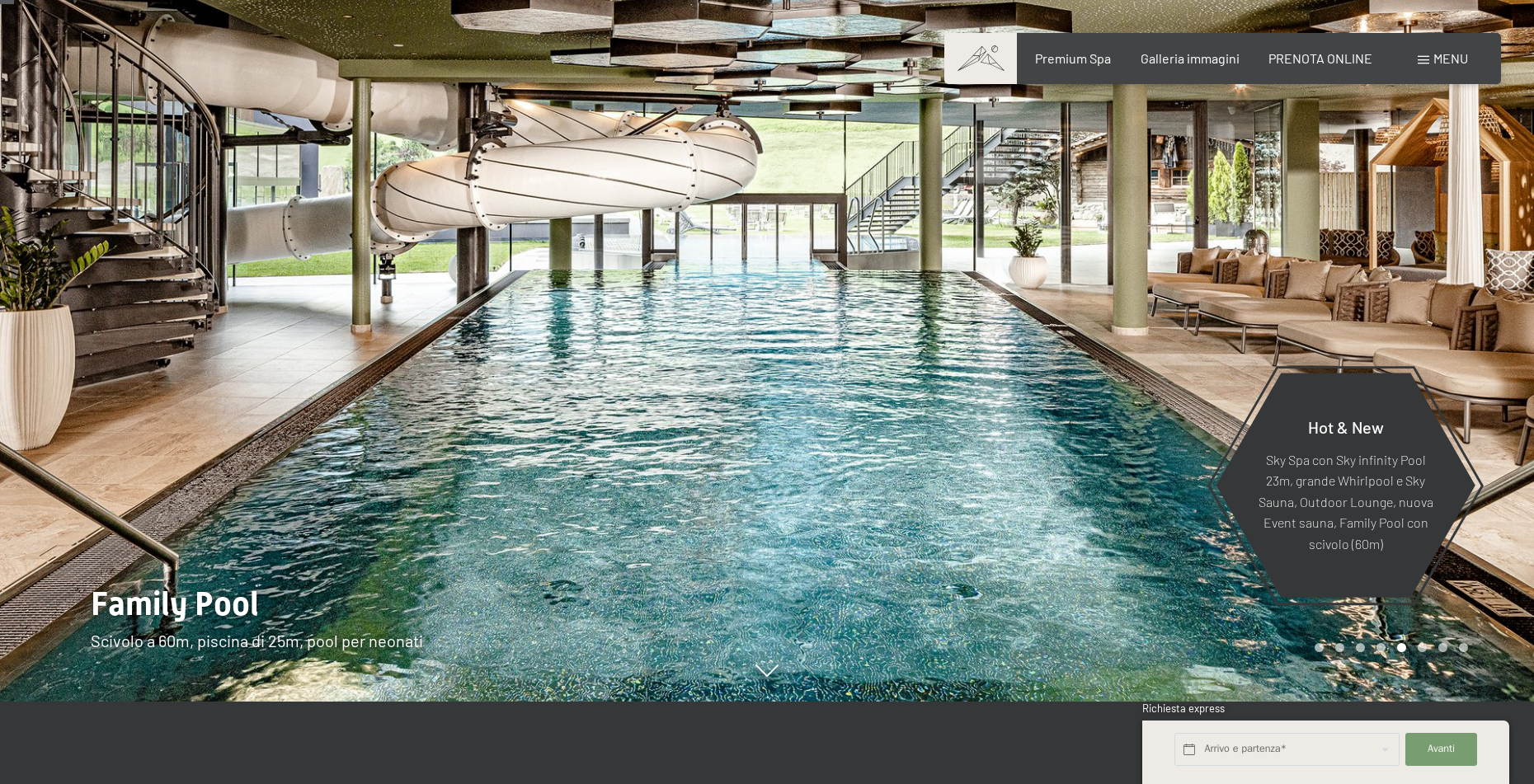 click at bounding box center (1150, 309) 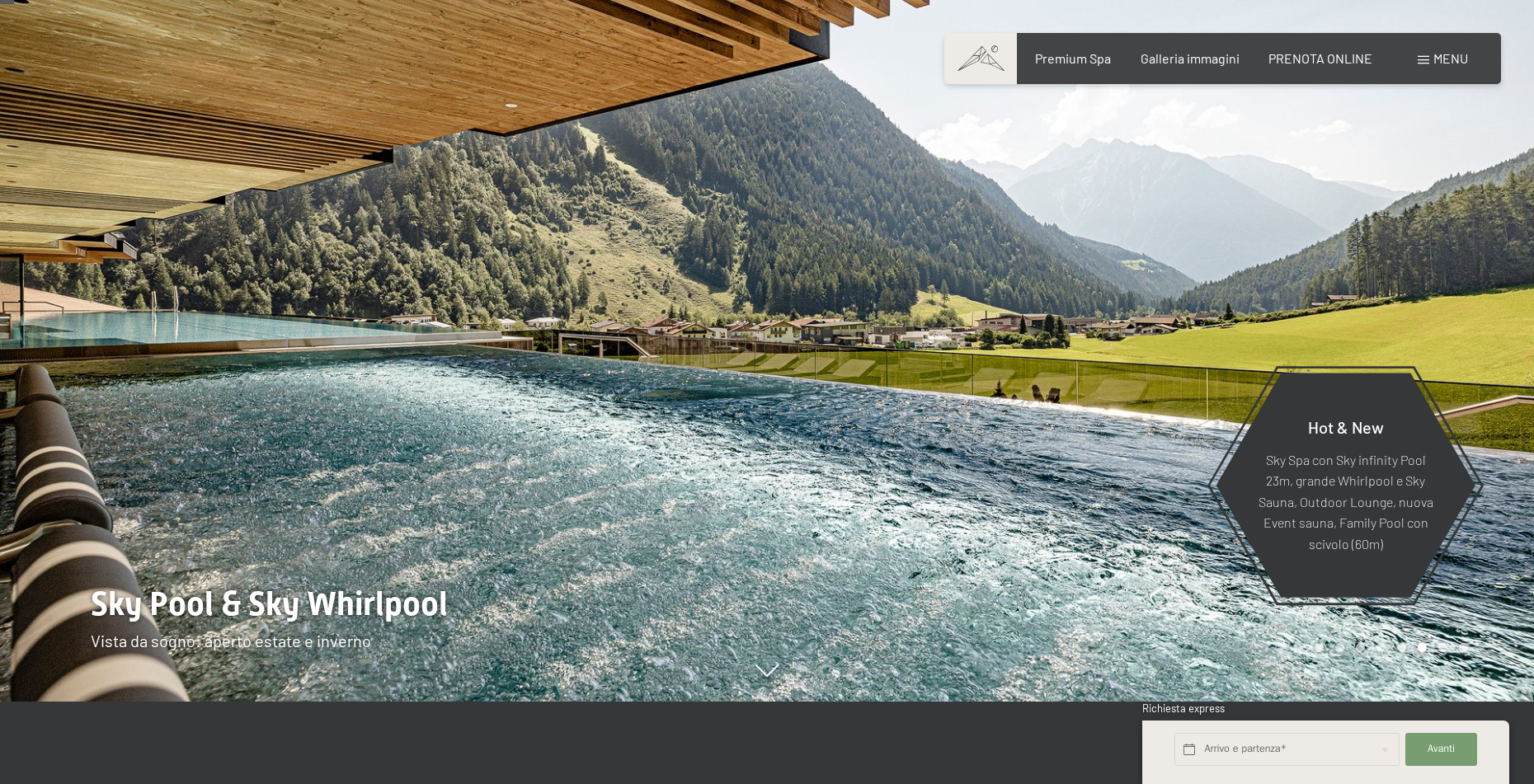 click at bounding box center (1150, 309) 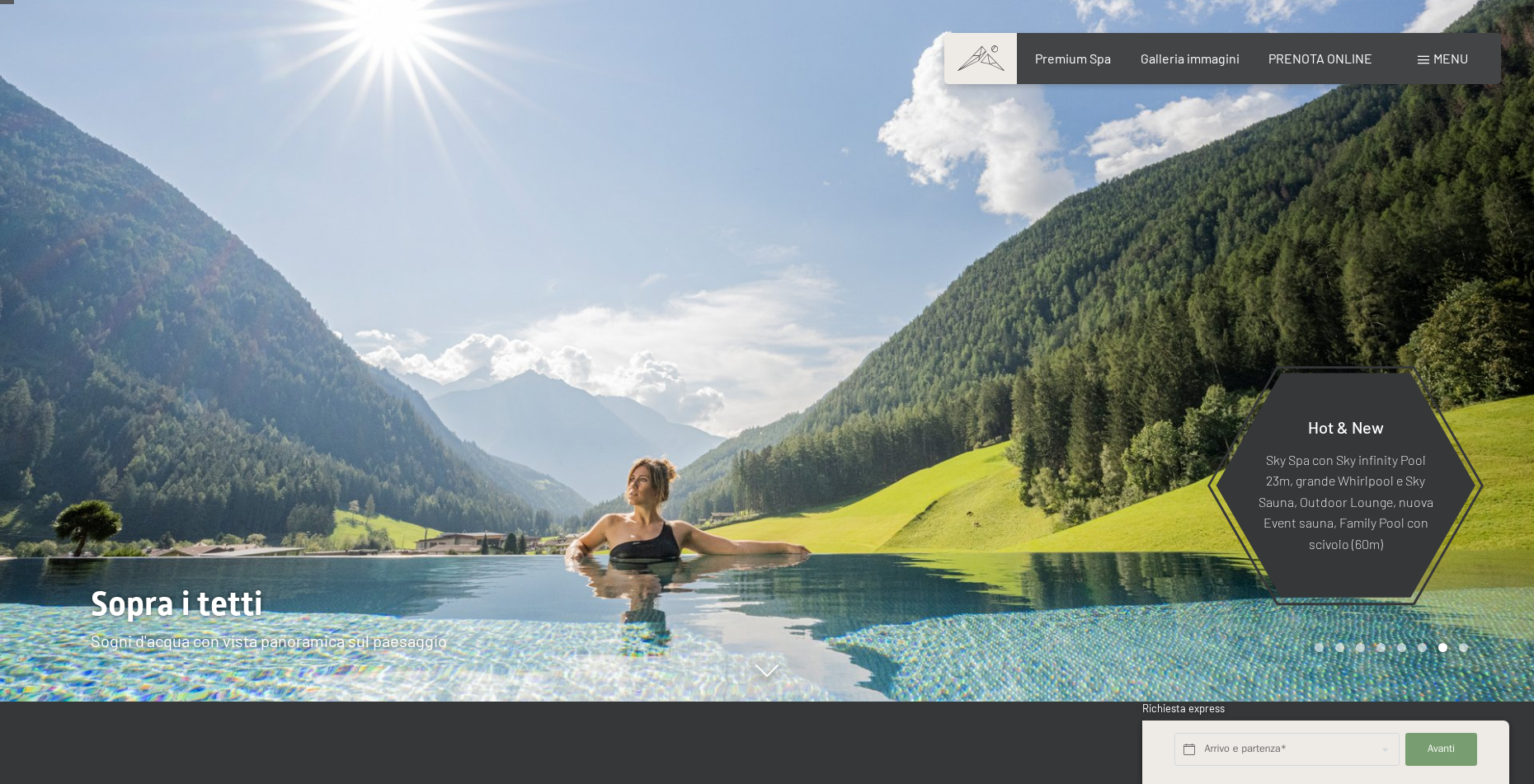 click at bounding box center [1150, 309] 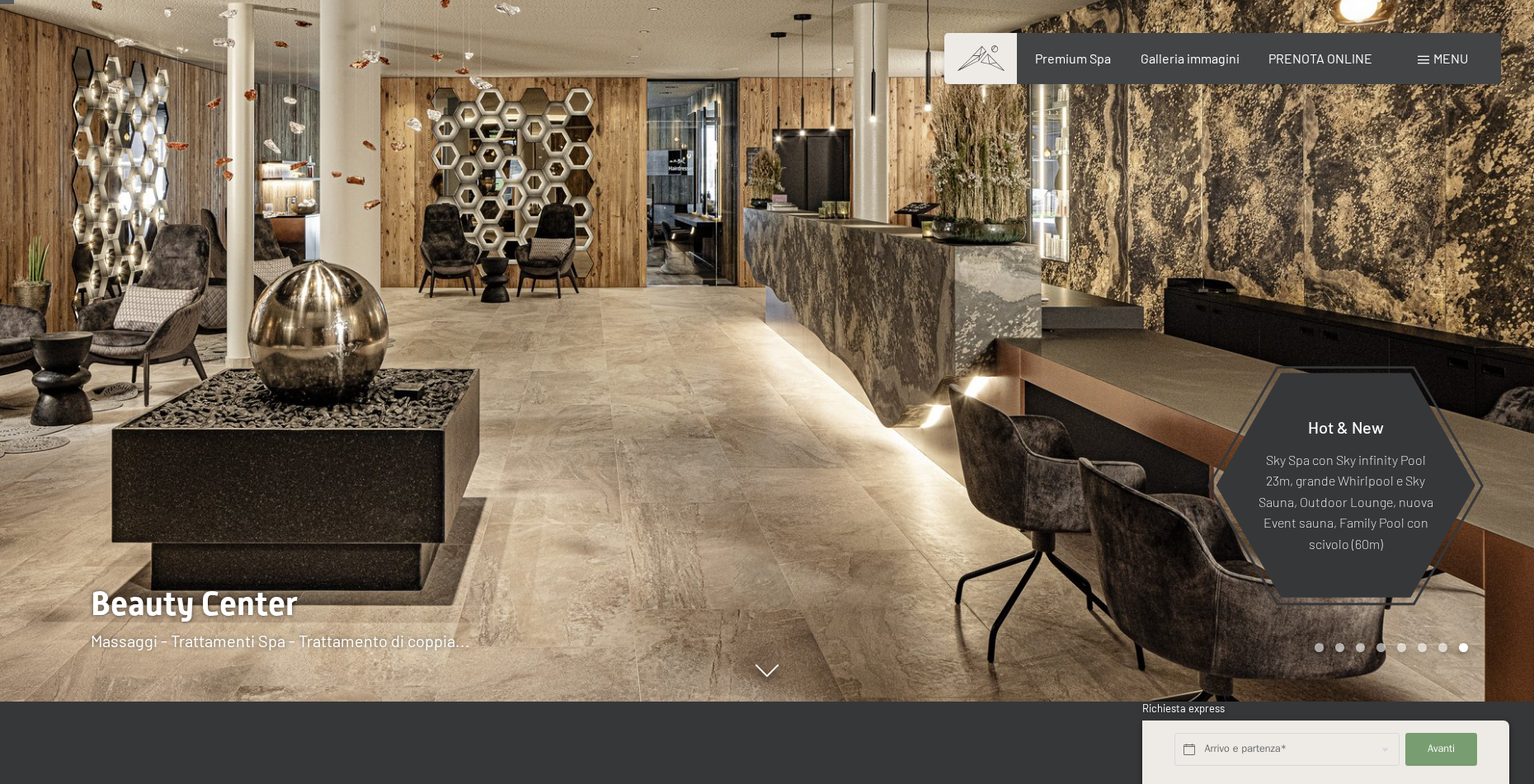 click at bounding box center (1150, 309) 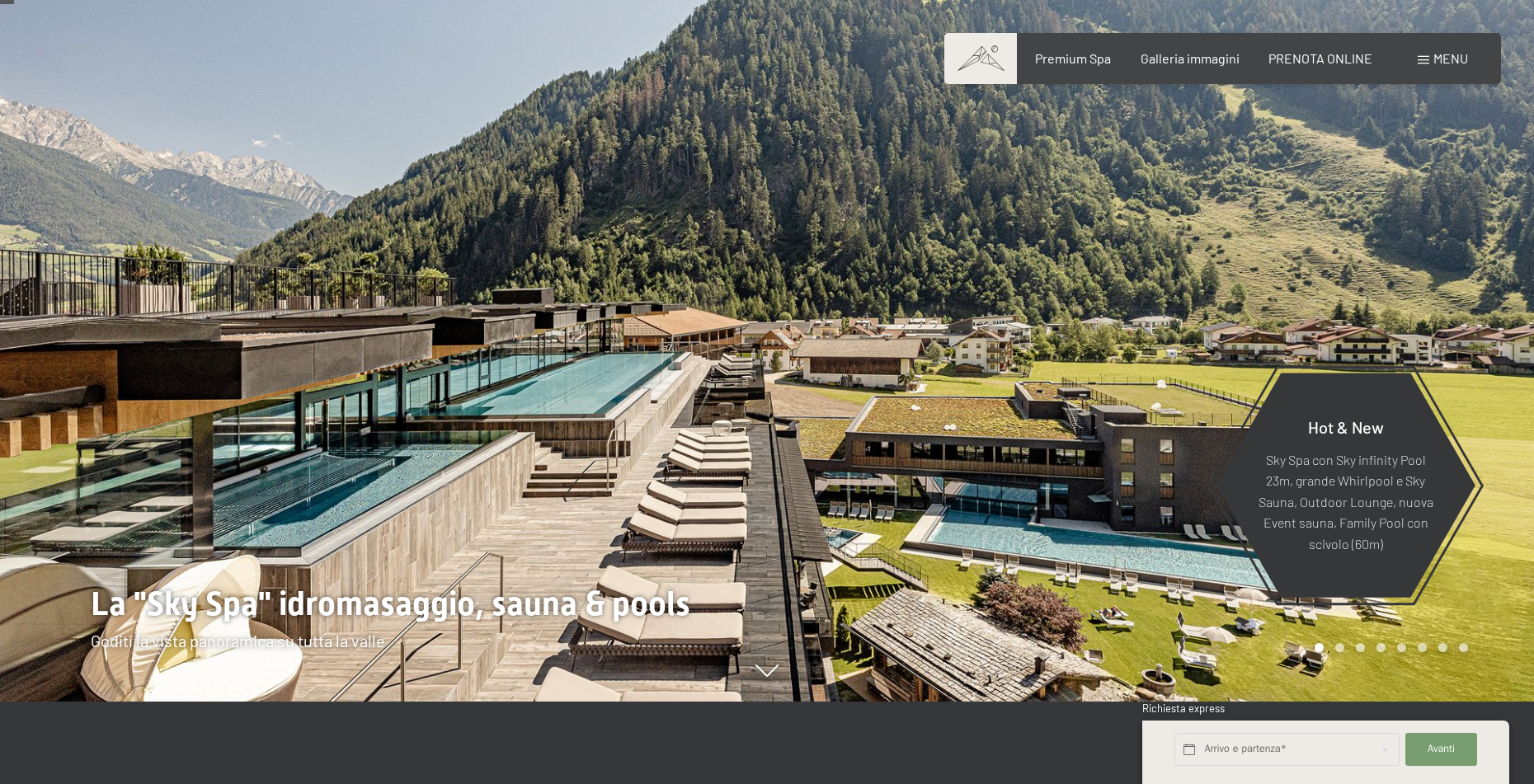 click at bounding box center (1150, 309) 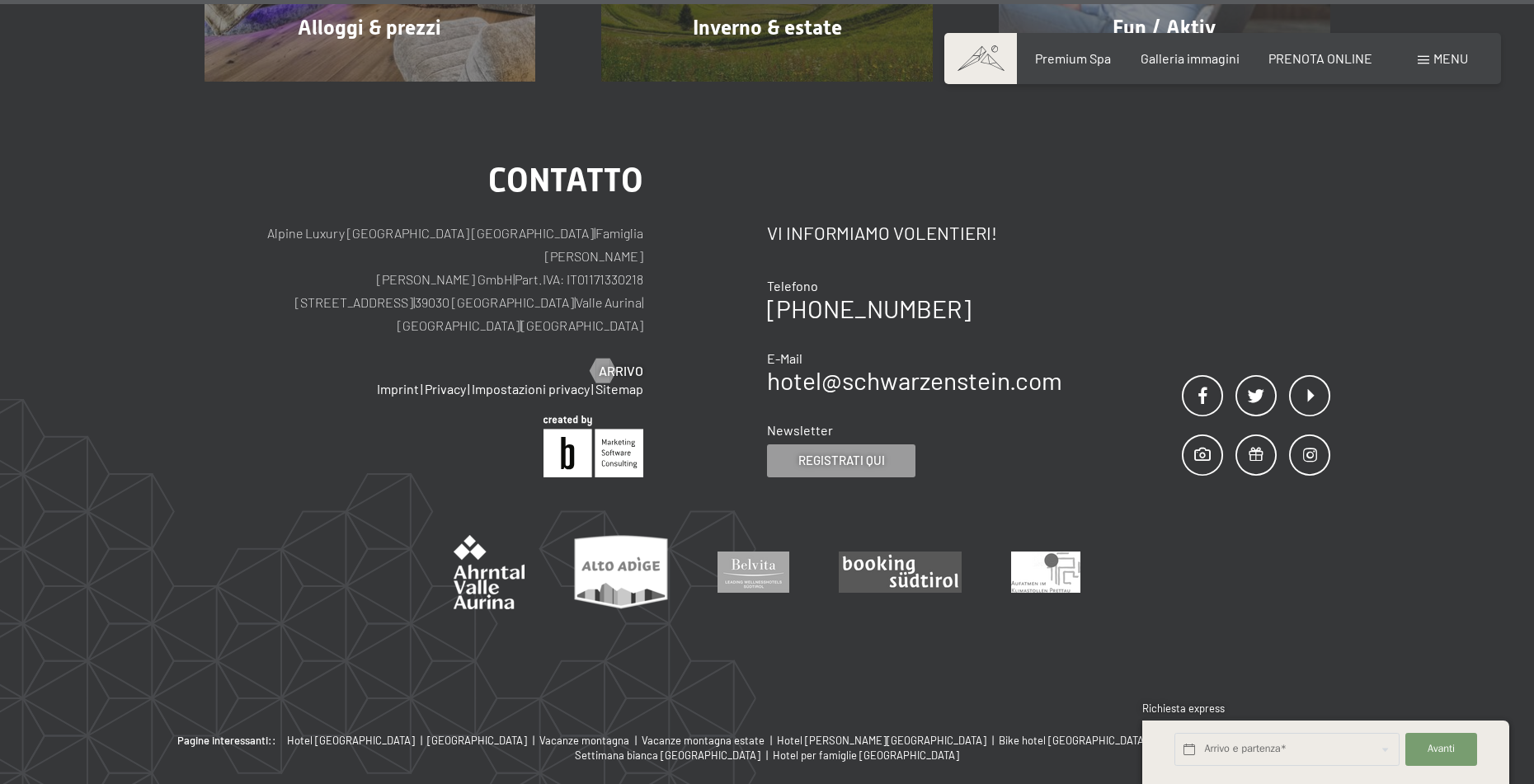 scroll, scrollTop: 7655, scrollLeft: 0, axis: vertical 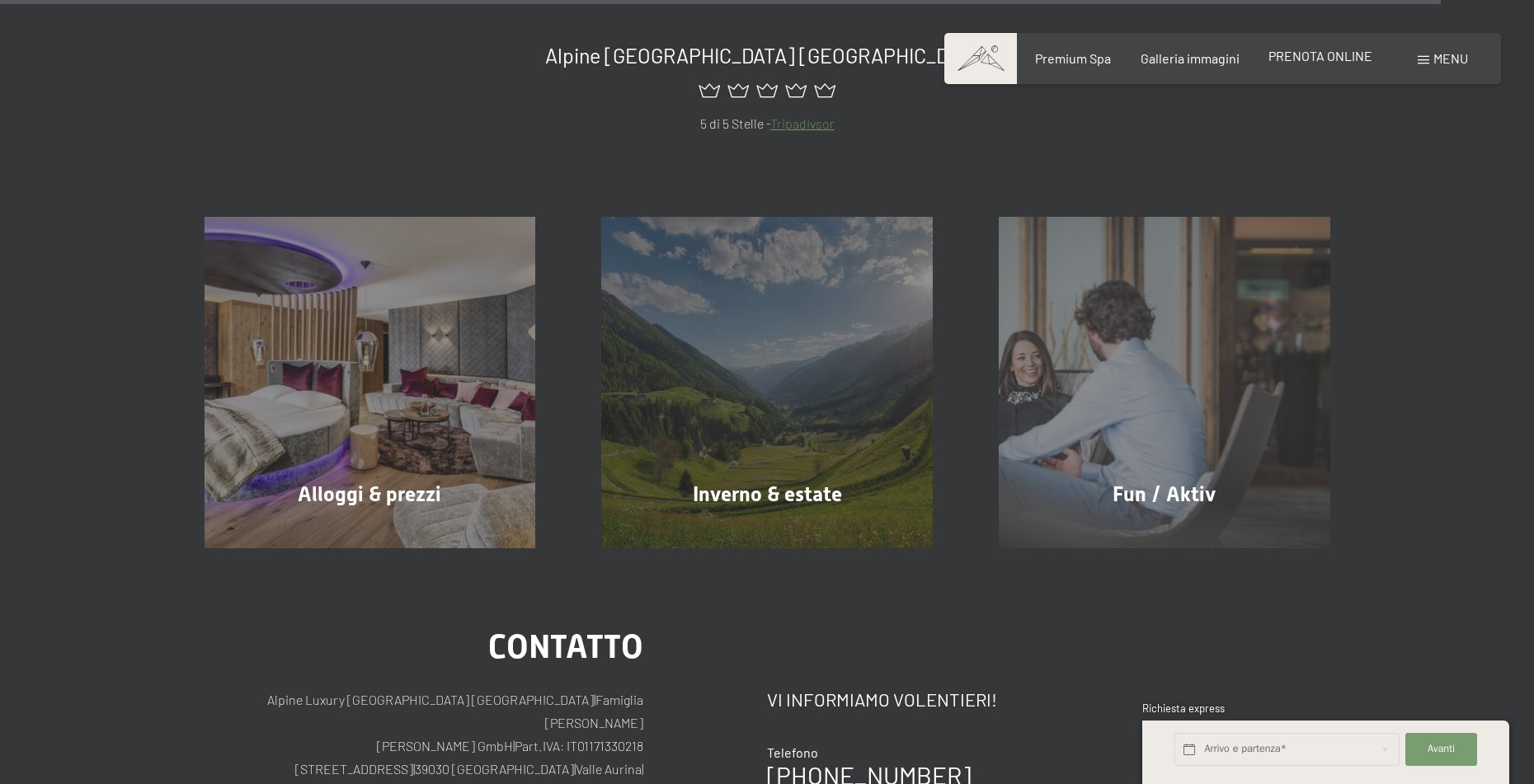 click on "Premium Spa           Galleria immagini           PRENOTA ONLINE" at bounding box center [1189, 59] 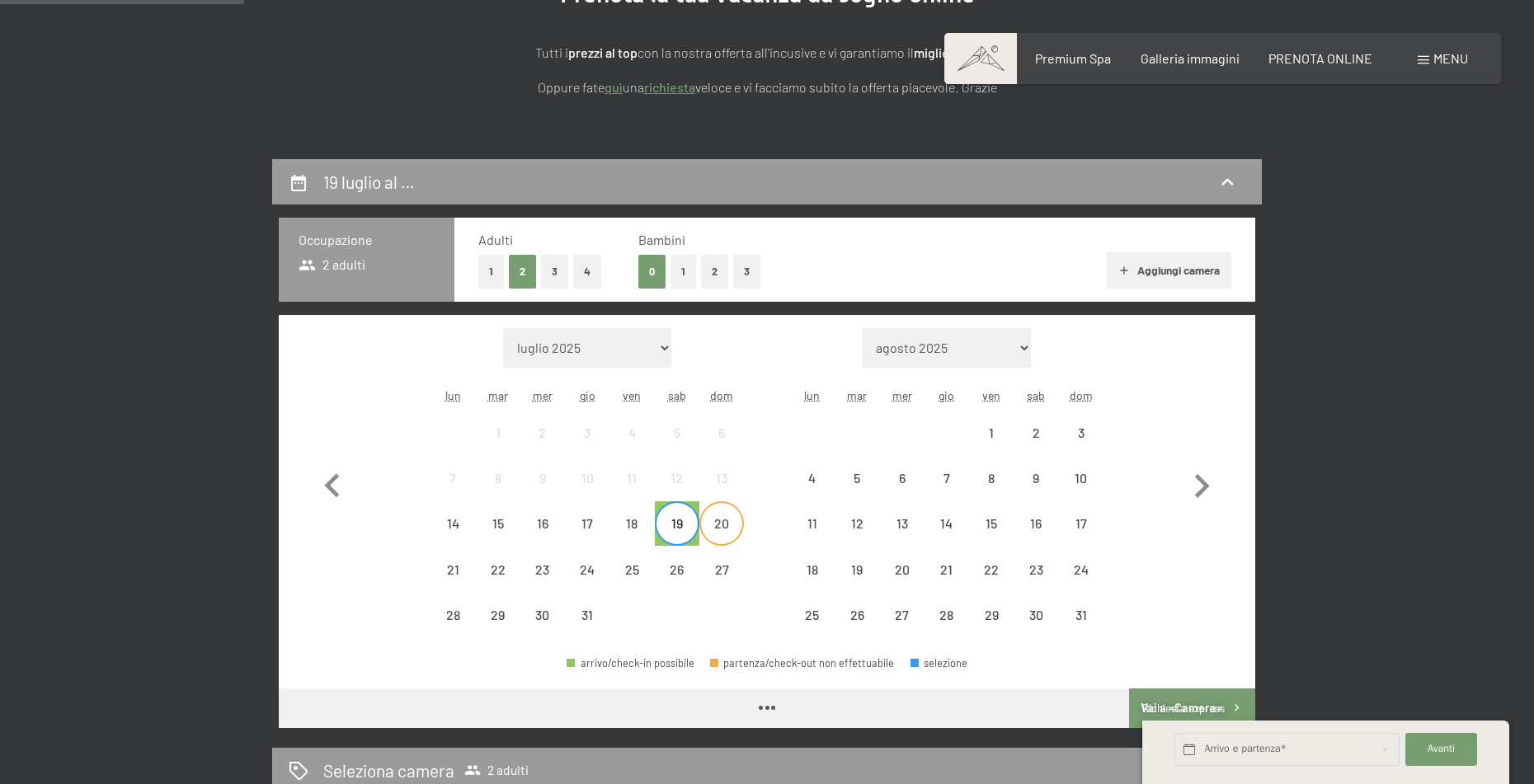 click on "20" at bounding box center (722, 538) 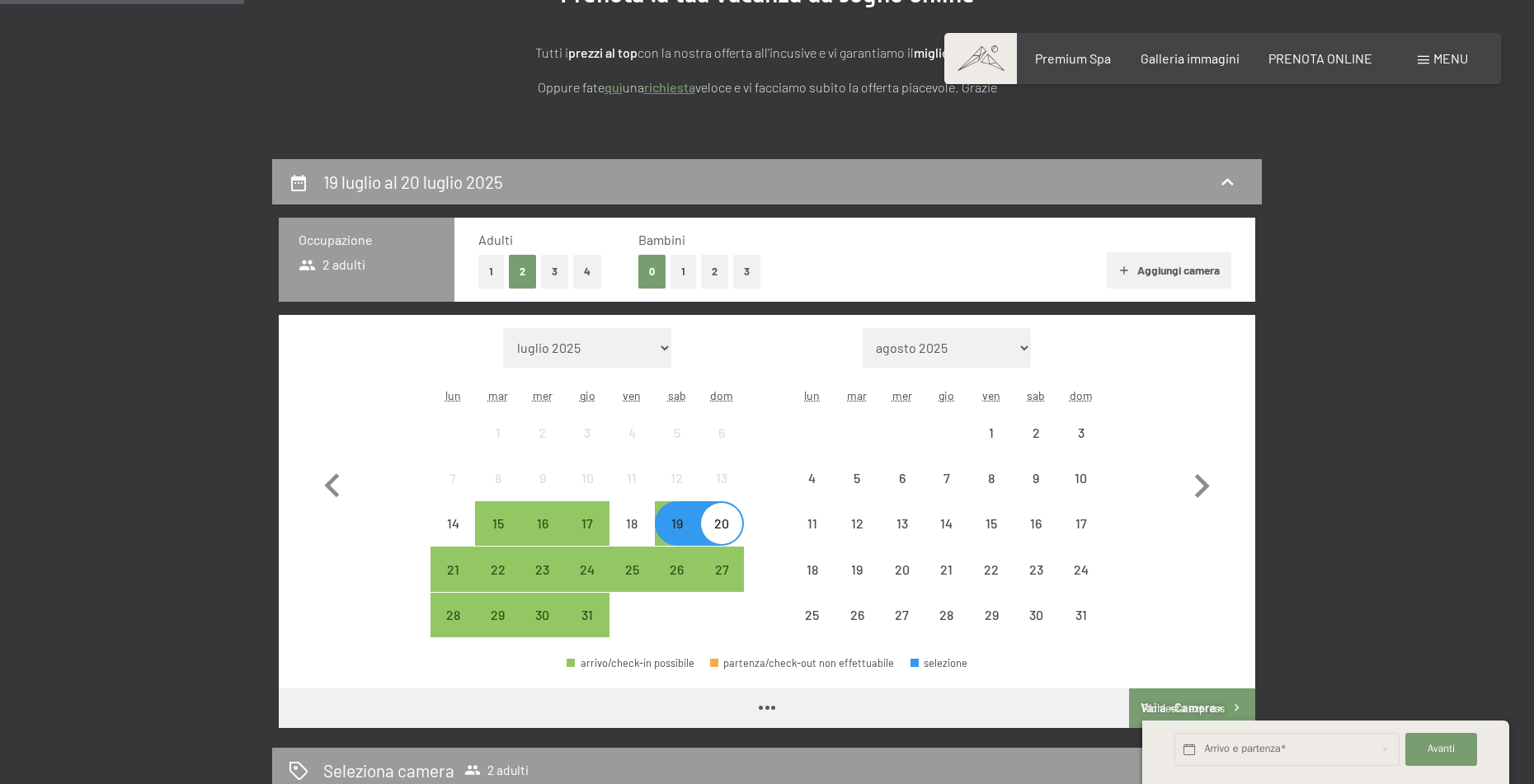 scroll, scrollTop: 247, scrollLeft: 0, axis: vertical 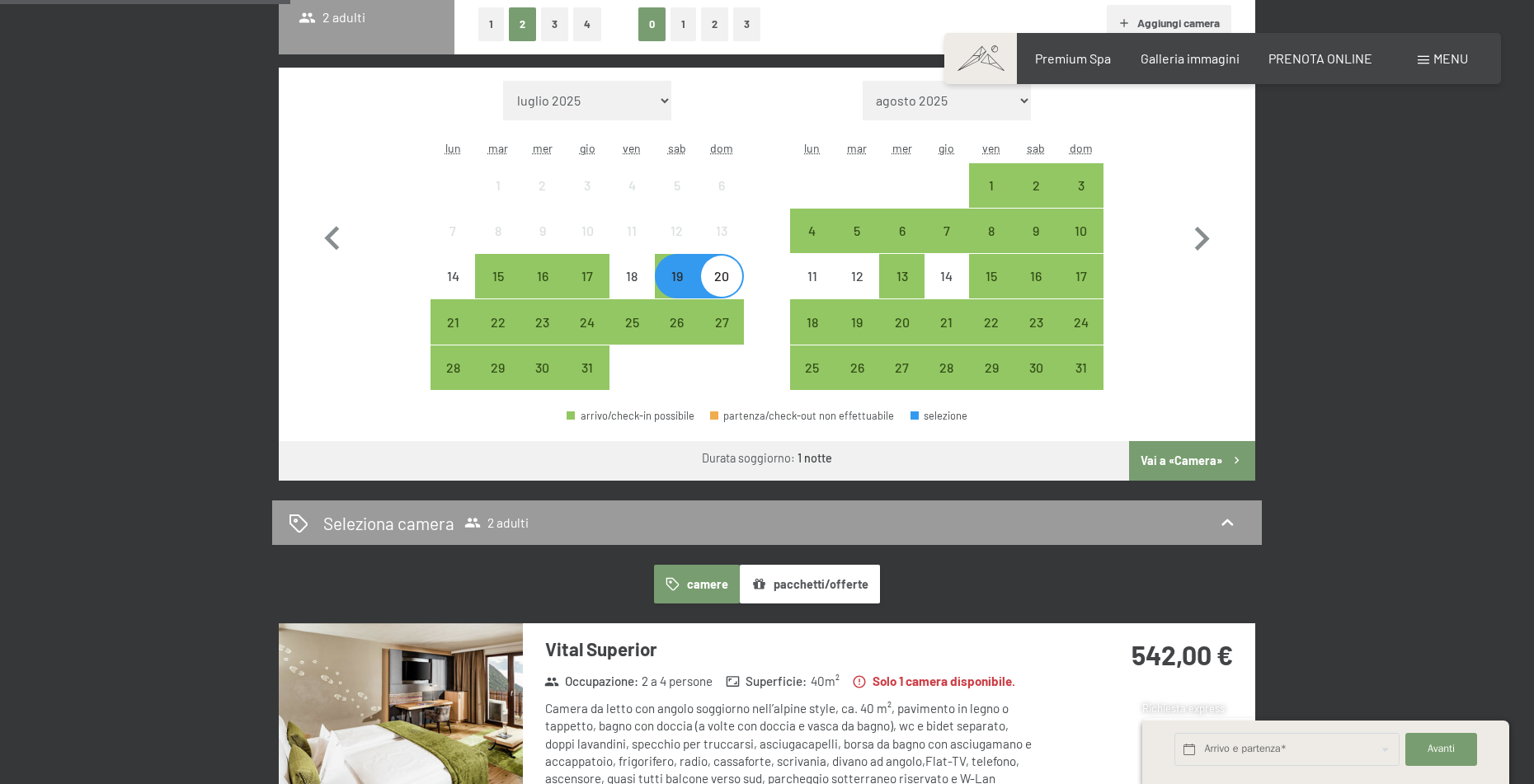 click on "Vai a «Camera»" at bounding box center (1192, 461) 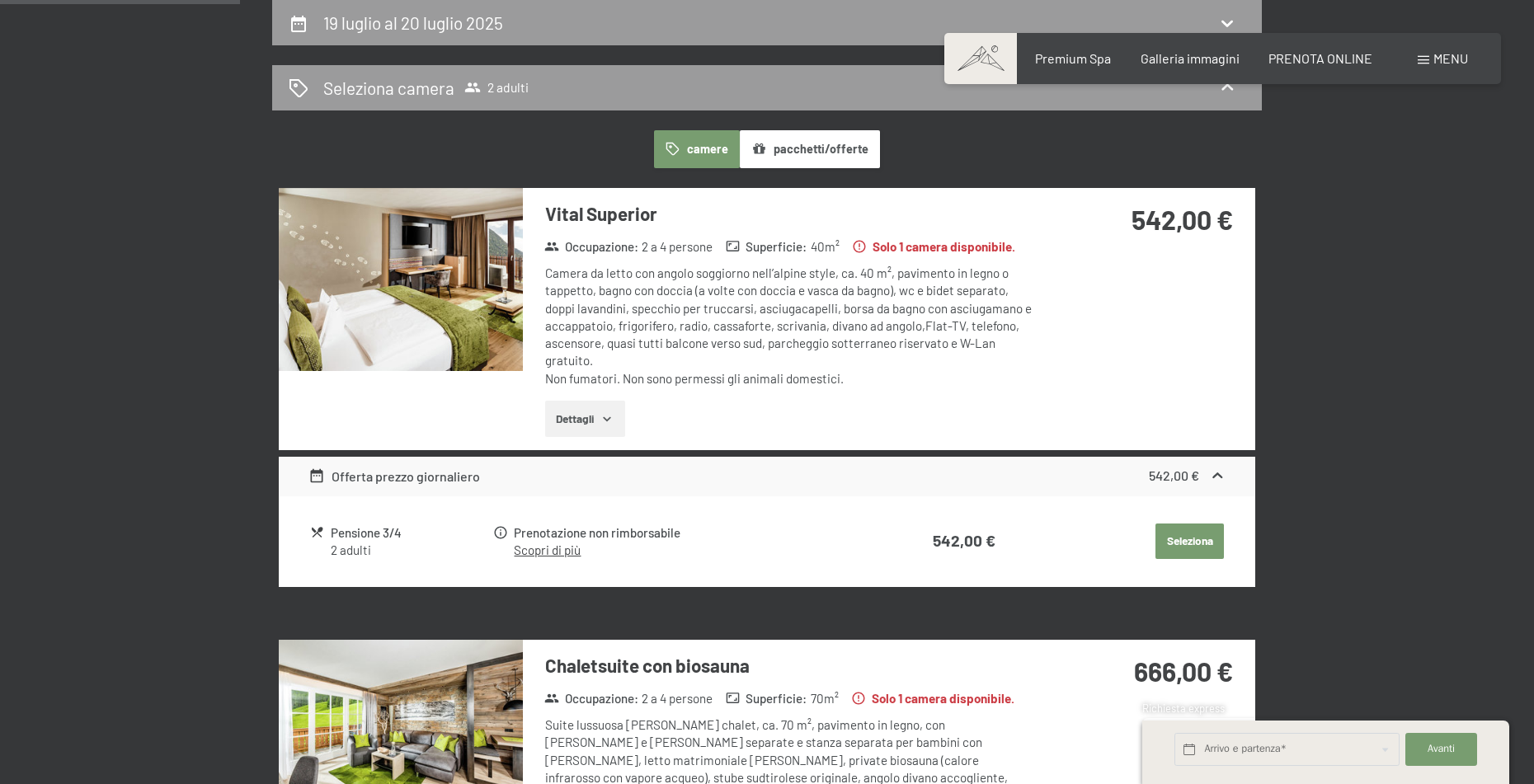 click on "Pensione 3/4" at bounding box center (411, 533) 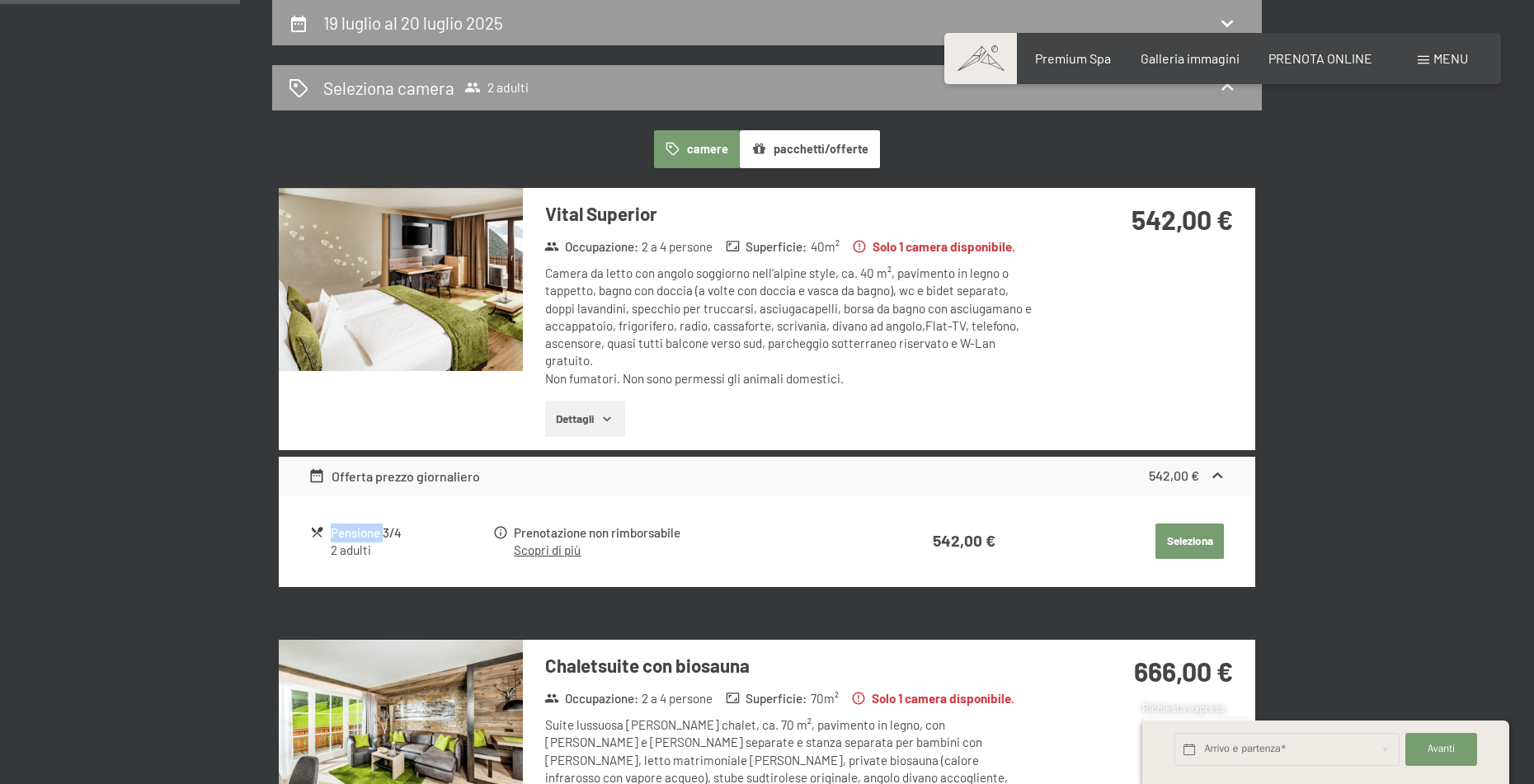 click on "Pensione 3/4" at bounding box center (411, 533) 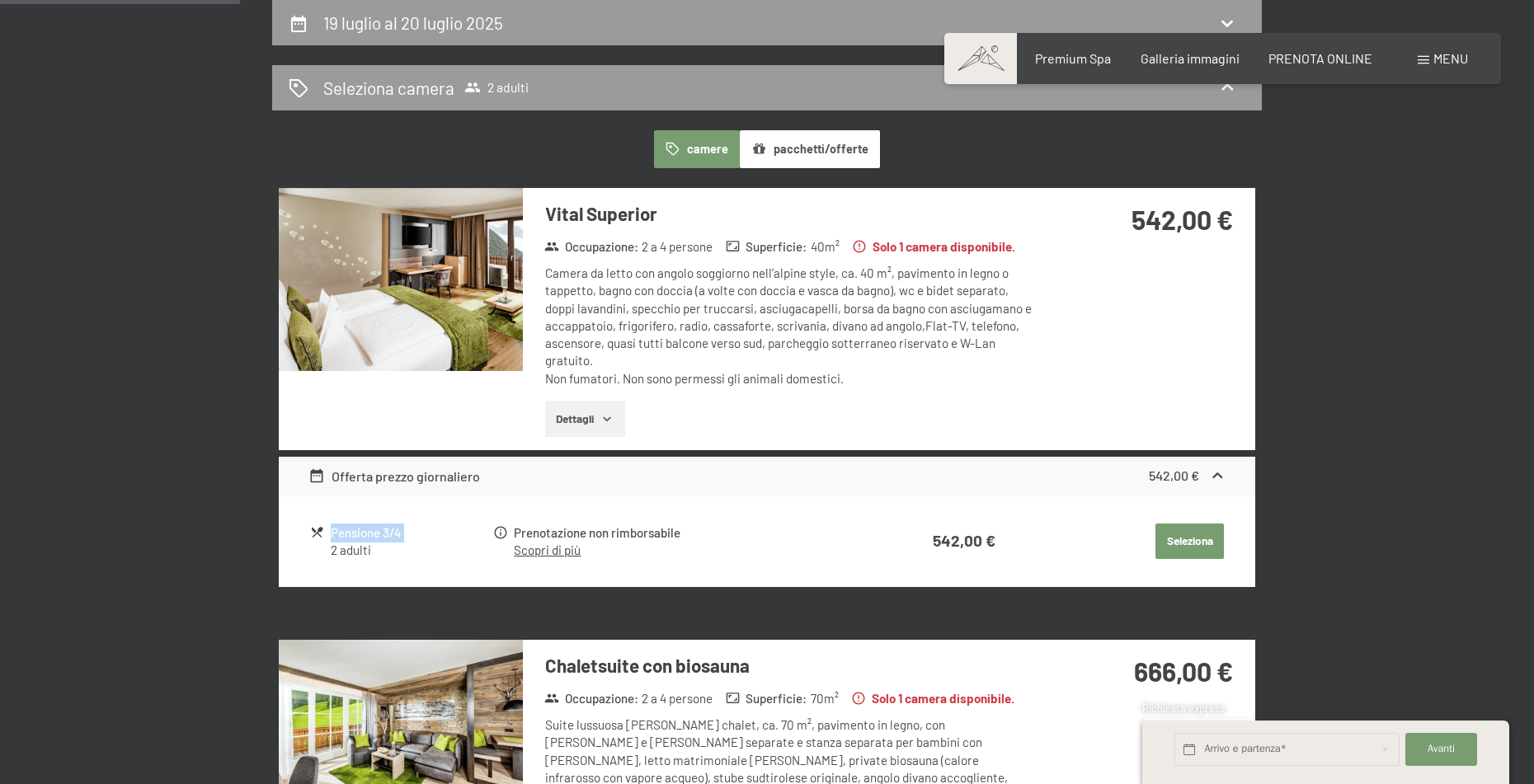 click on "Pensione 3/4" at bounding box center (411, 533) 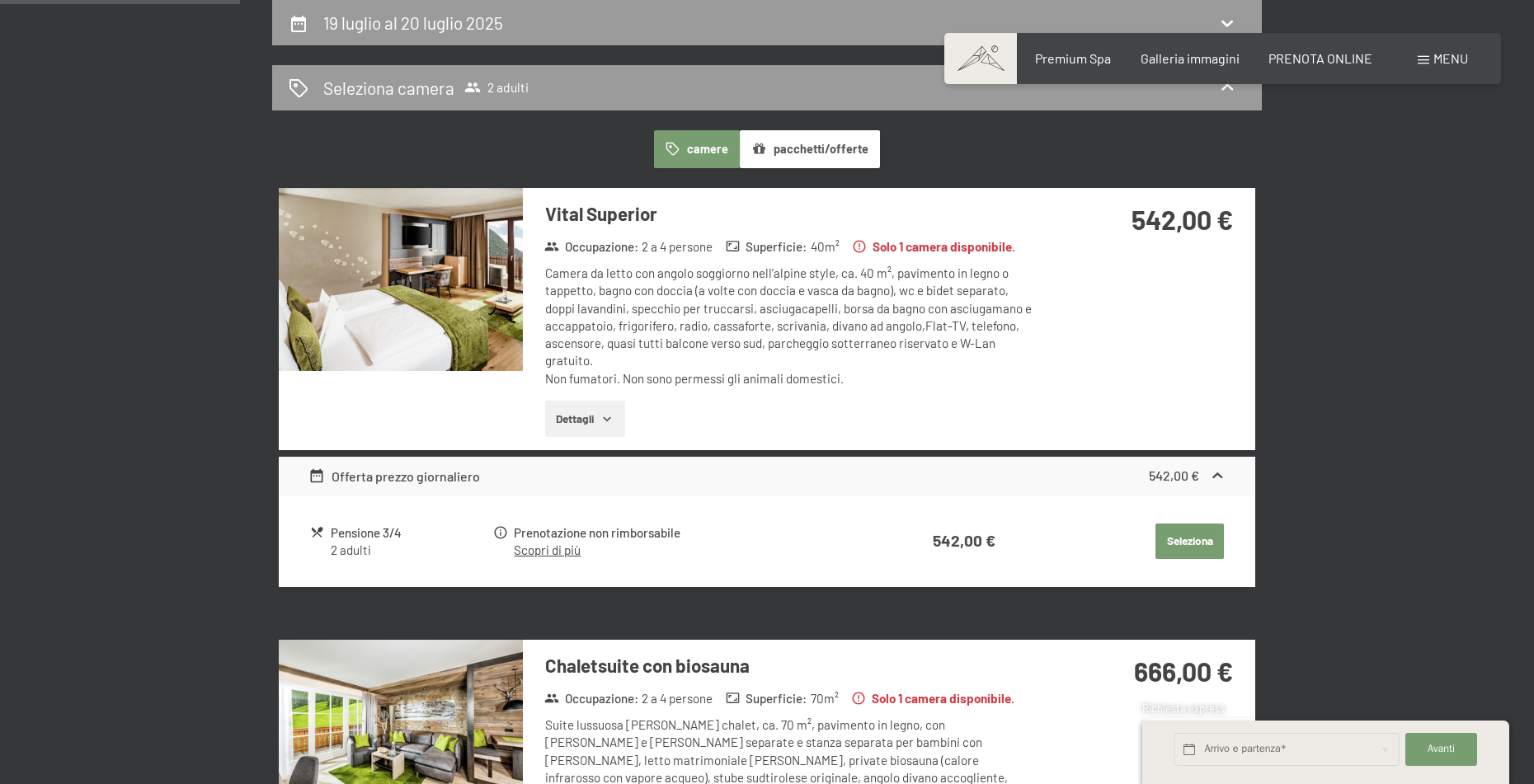 click on "2 adulti" at bounding box center [411, 550] 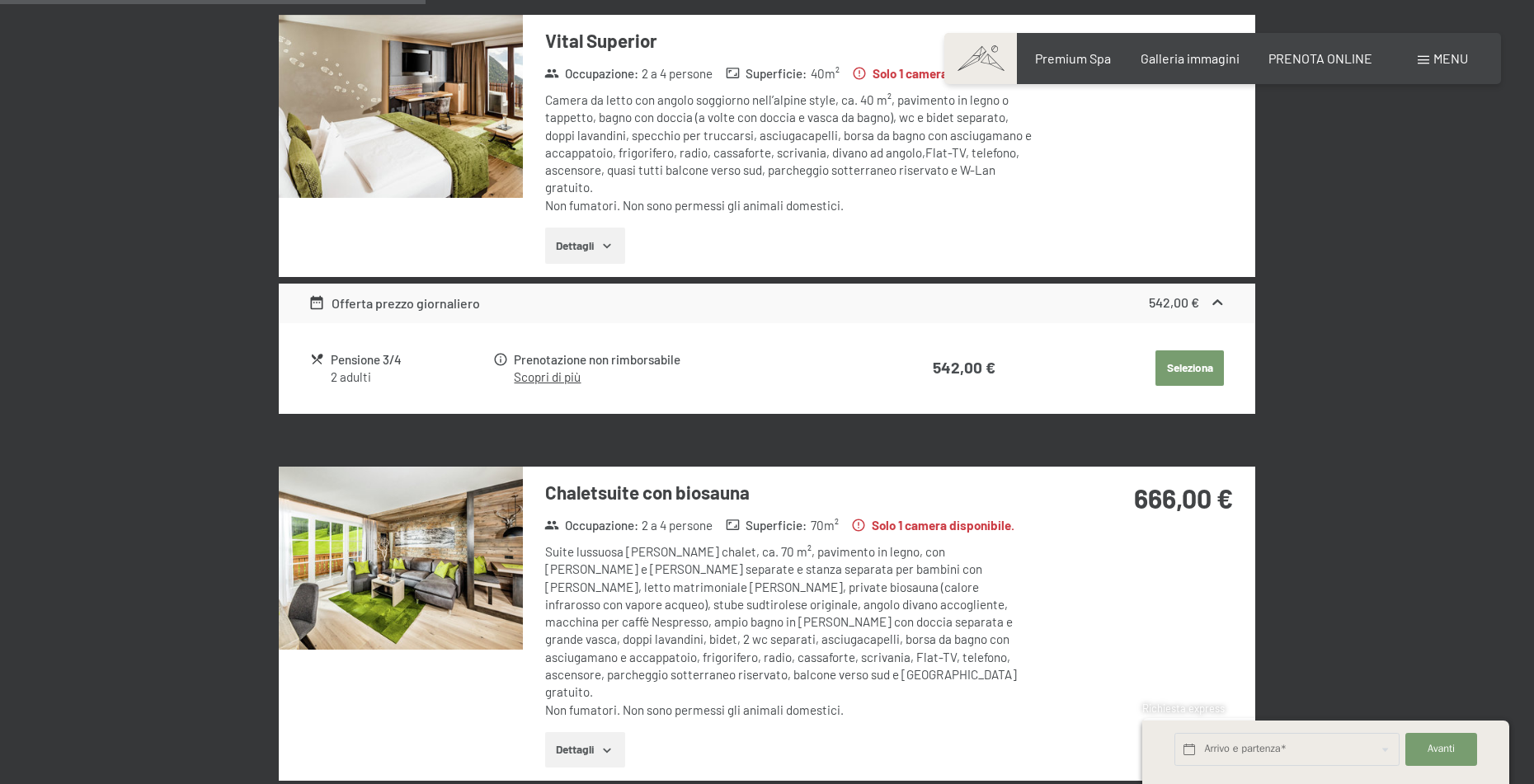 scroll, scrollTop: 654, scrollLeft: 0, axis: vertical 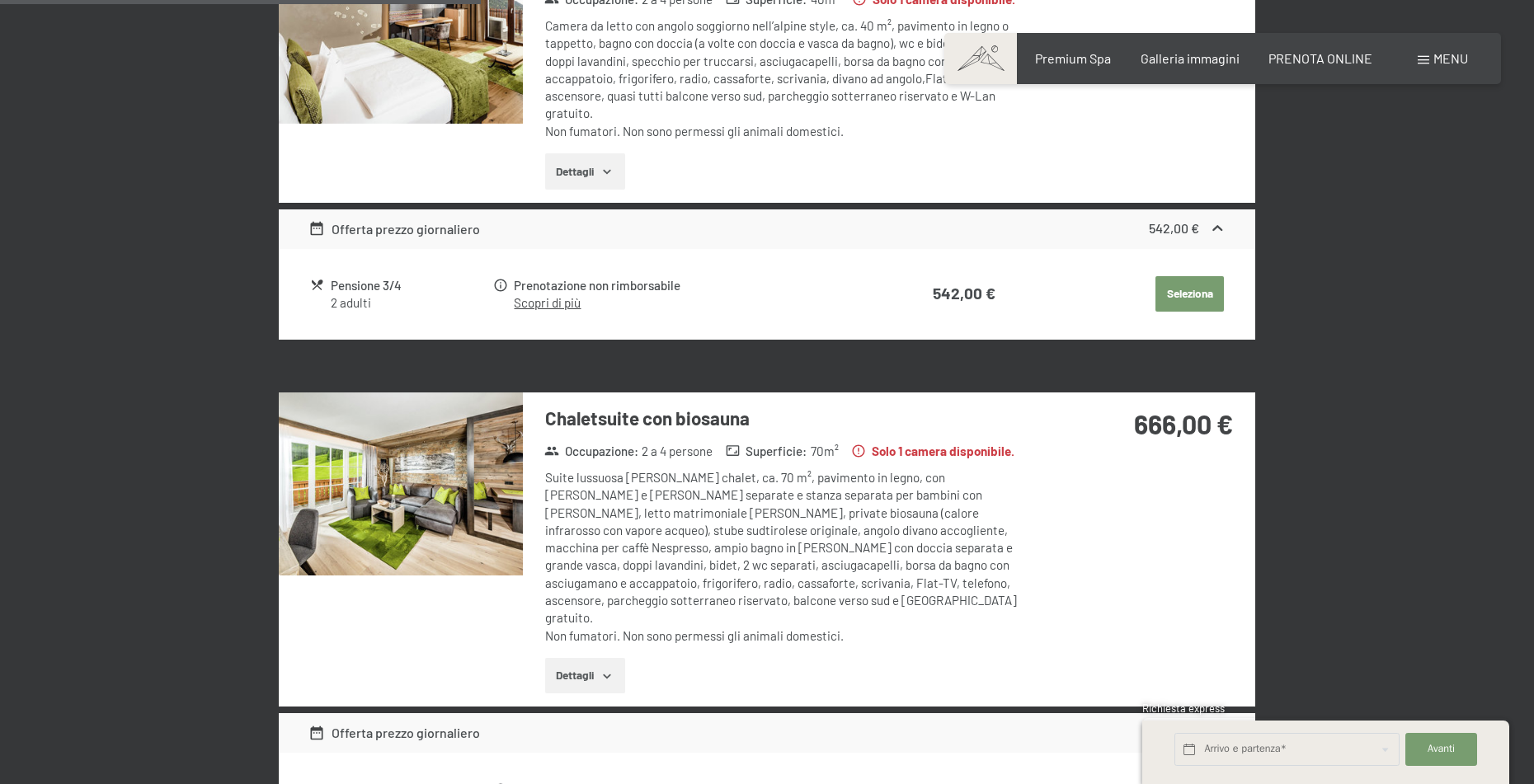 click at bounding box center [401, 484] 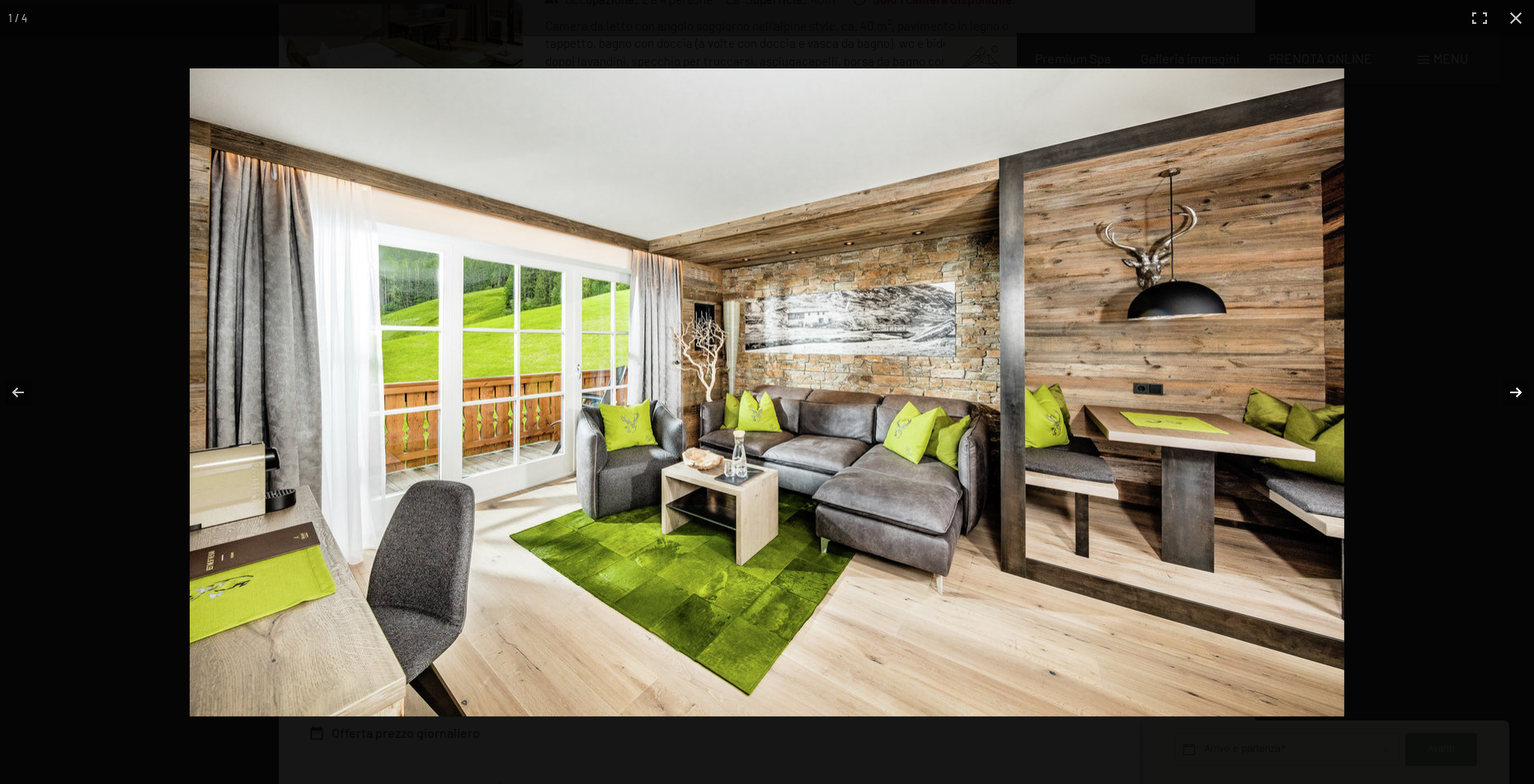 click at bounding box center (1505, 392) 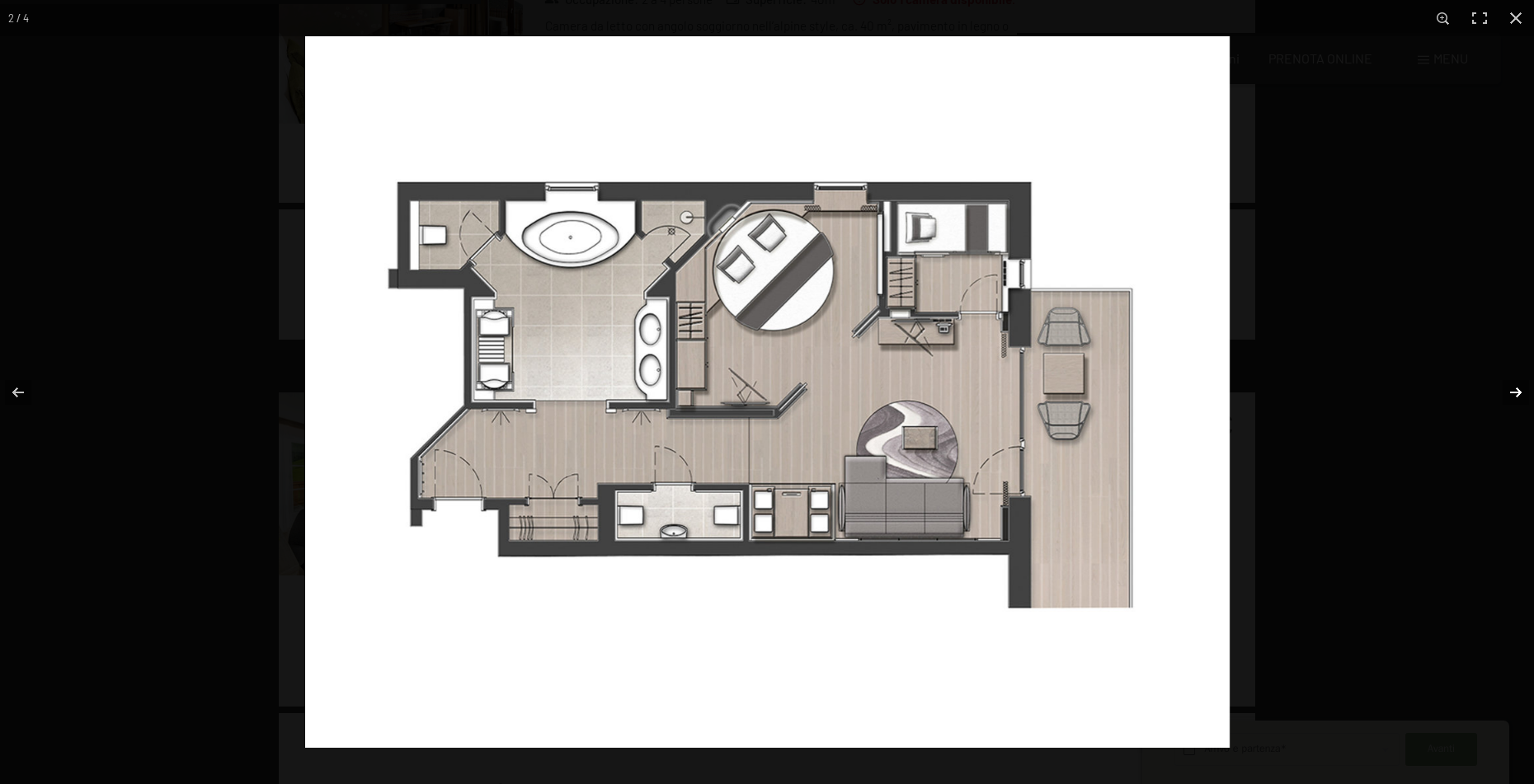 click at bounding box center [1505, 392] 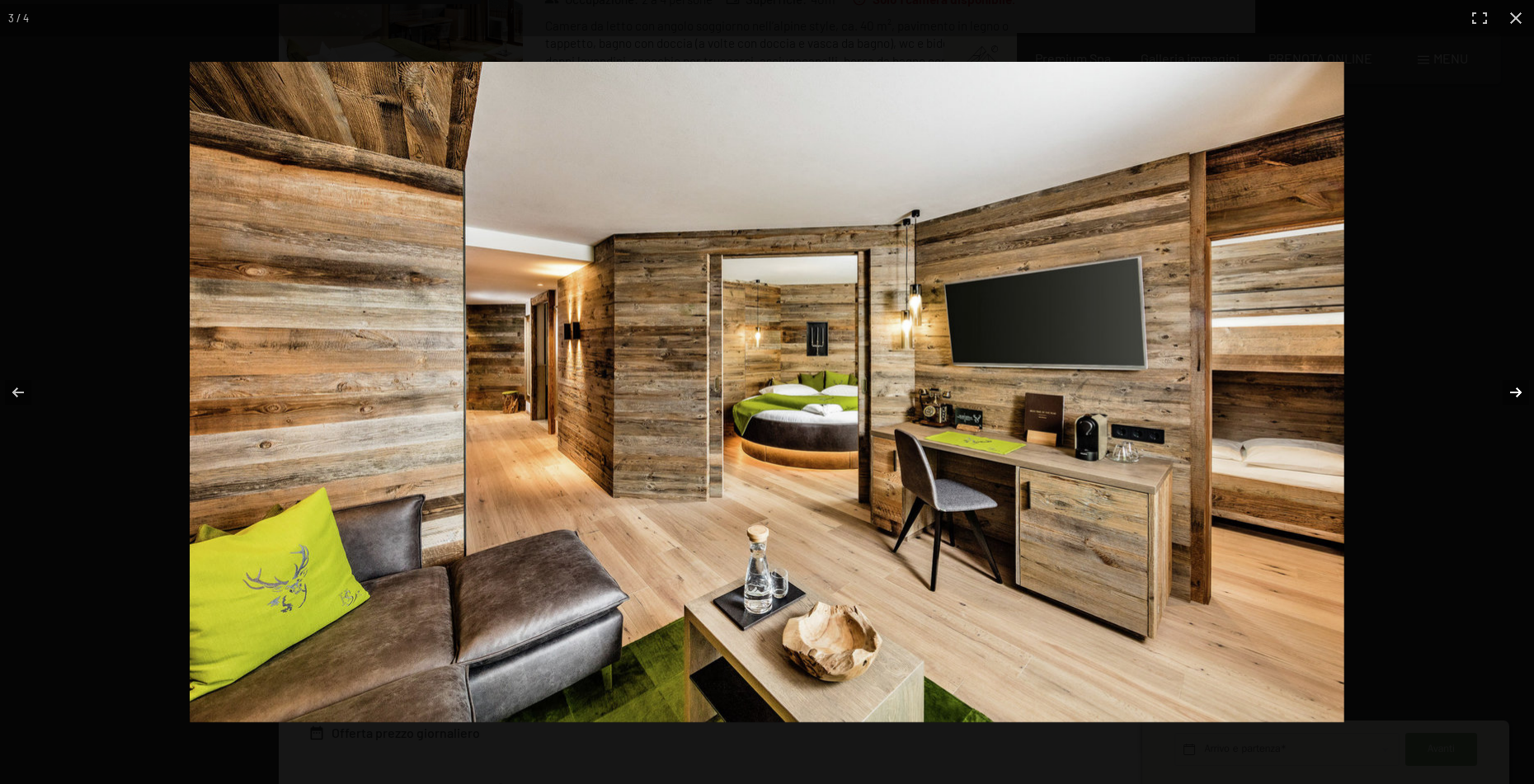 click at bounding box center [1505, 392] 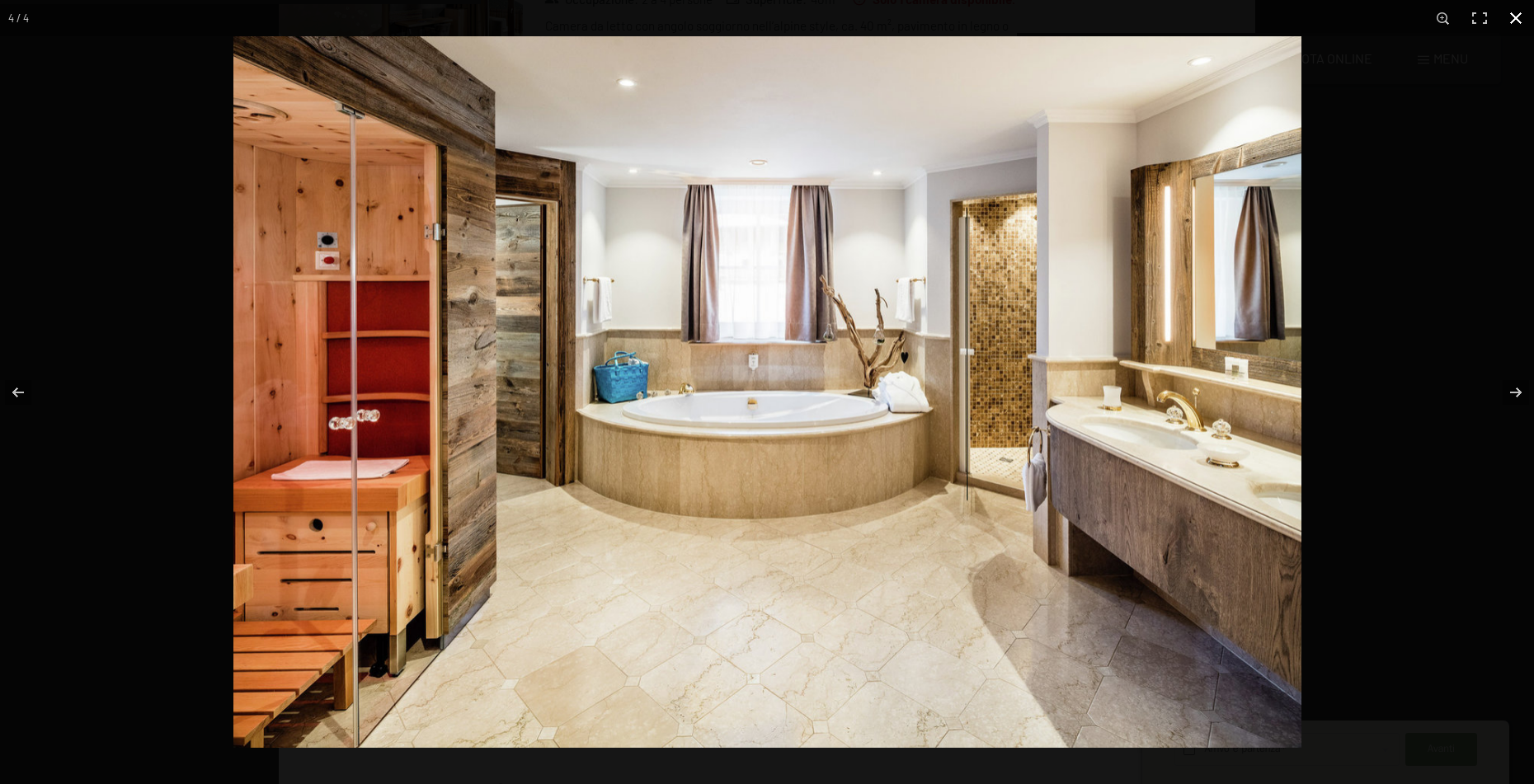 click at bounding box center (1516, 18) 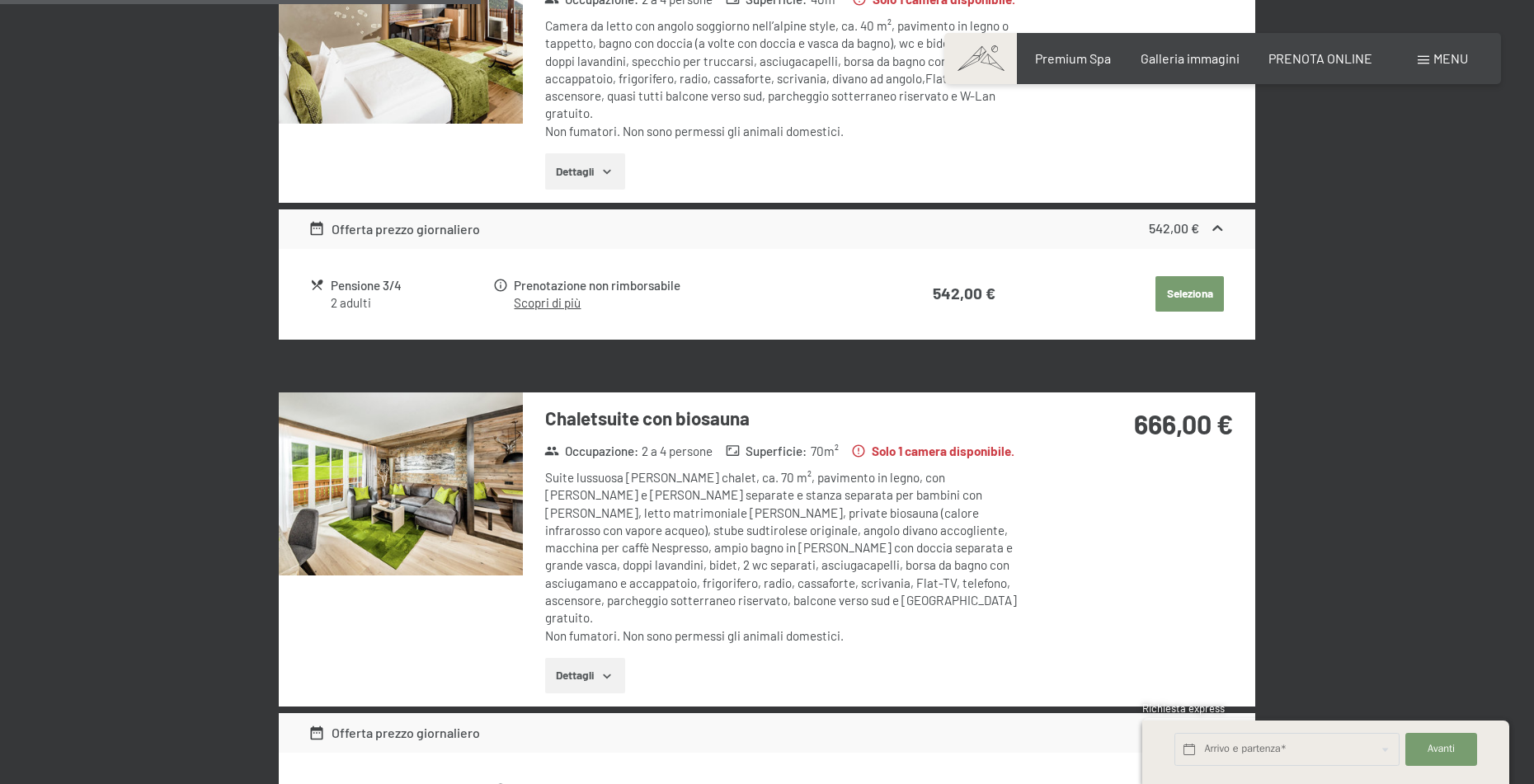drag, startPoint x: 1133, startPoint y: 421, endPoint x: 1250, endPoint y: 423, distance: 117.01709 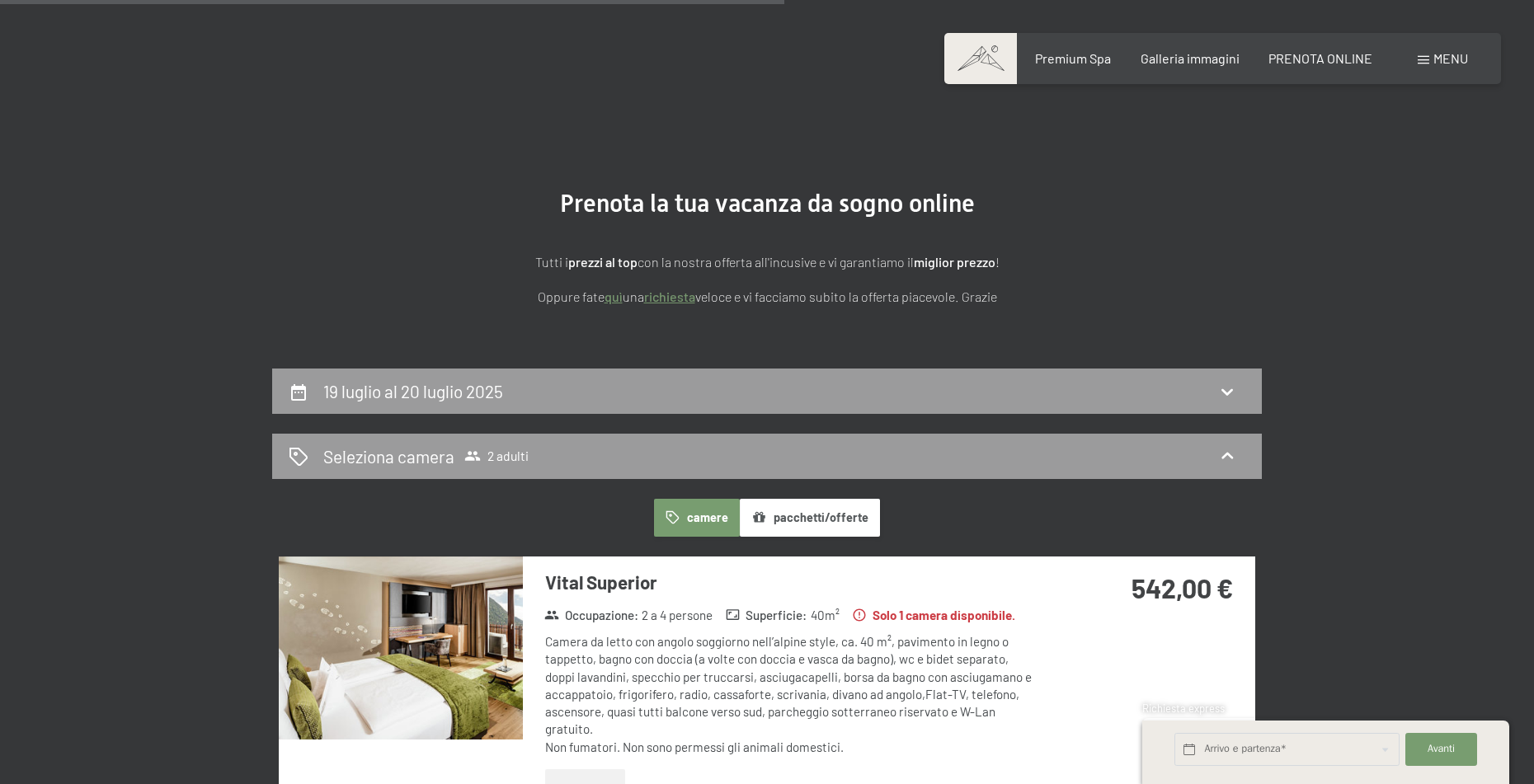 scroll, scrollTop: 0, scrollLeft: 0, axis: both 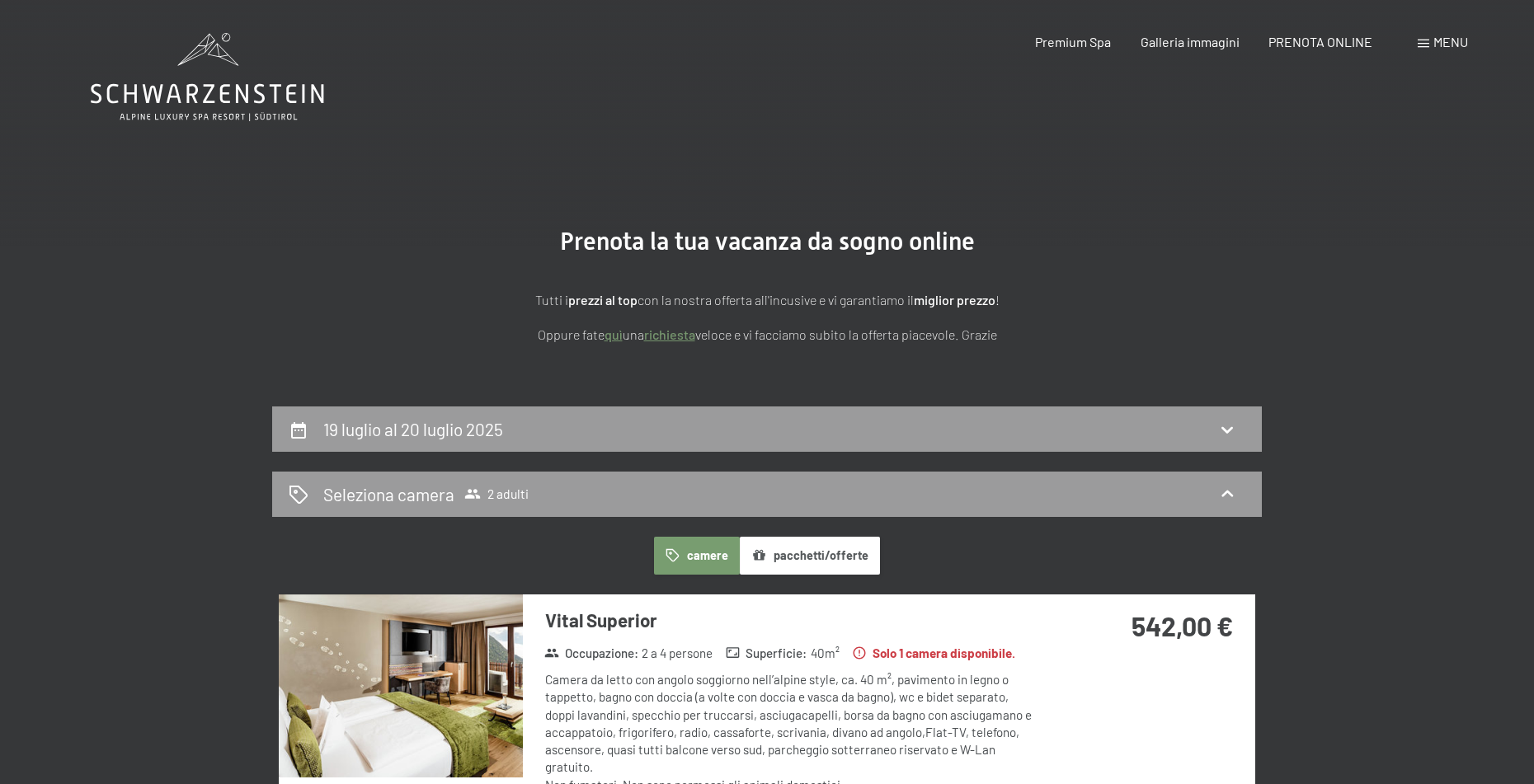 click 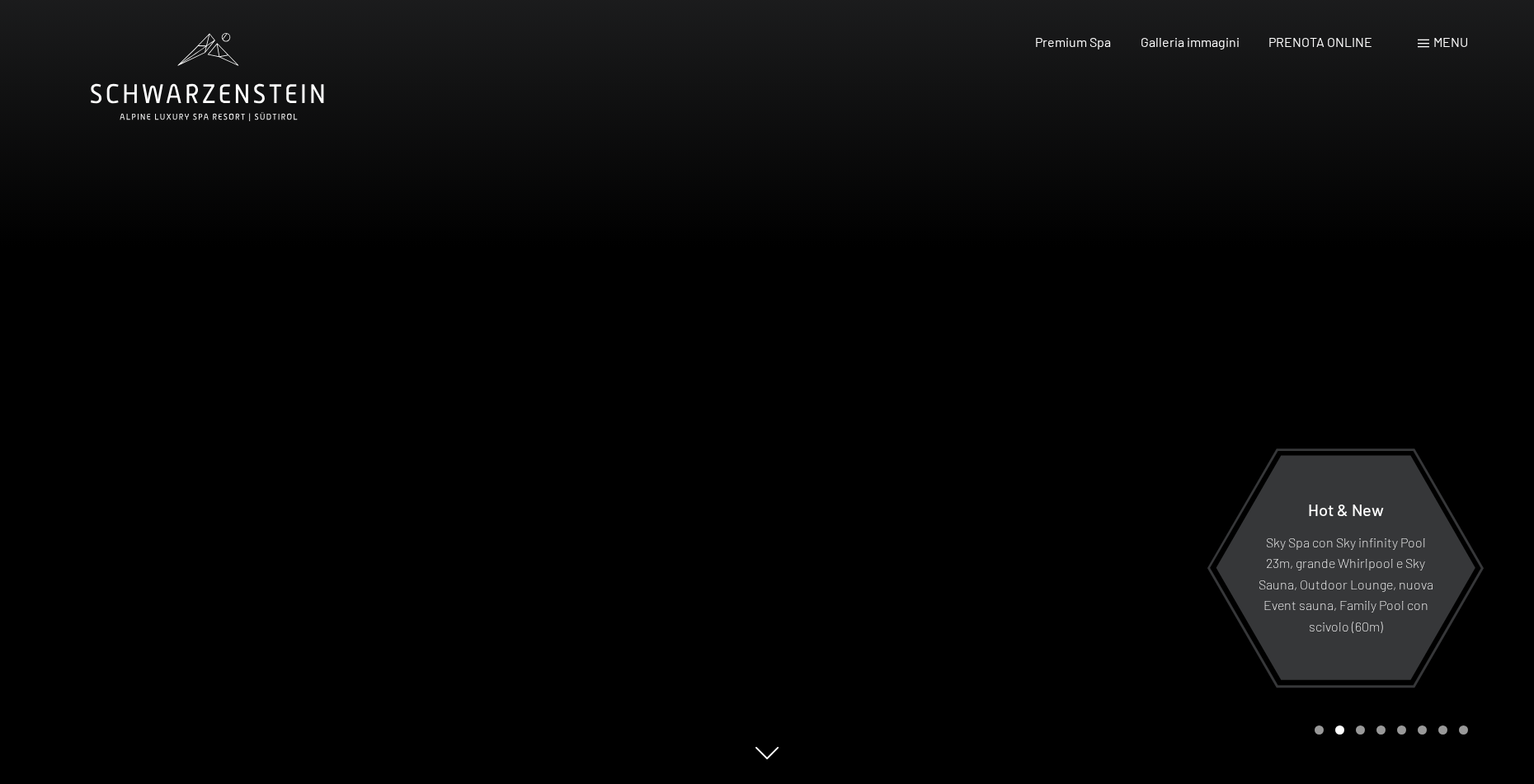 scroll, scrollTop: 0, scrollLeft: 0, axis: both 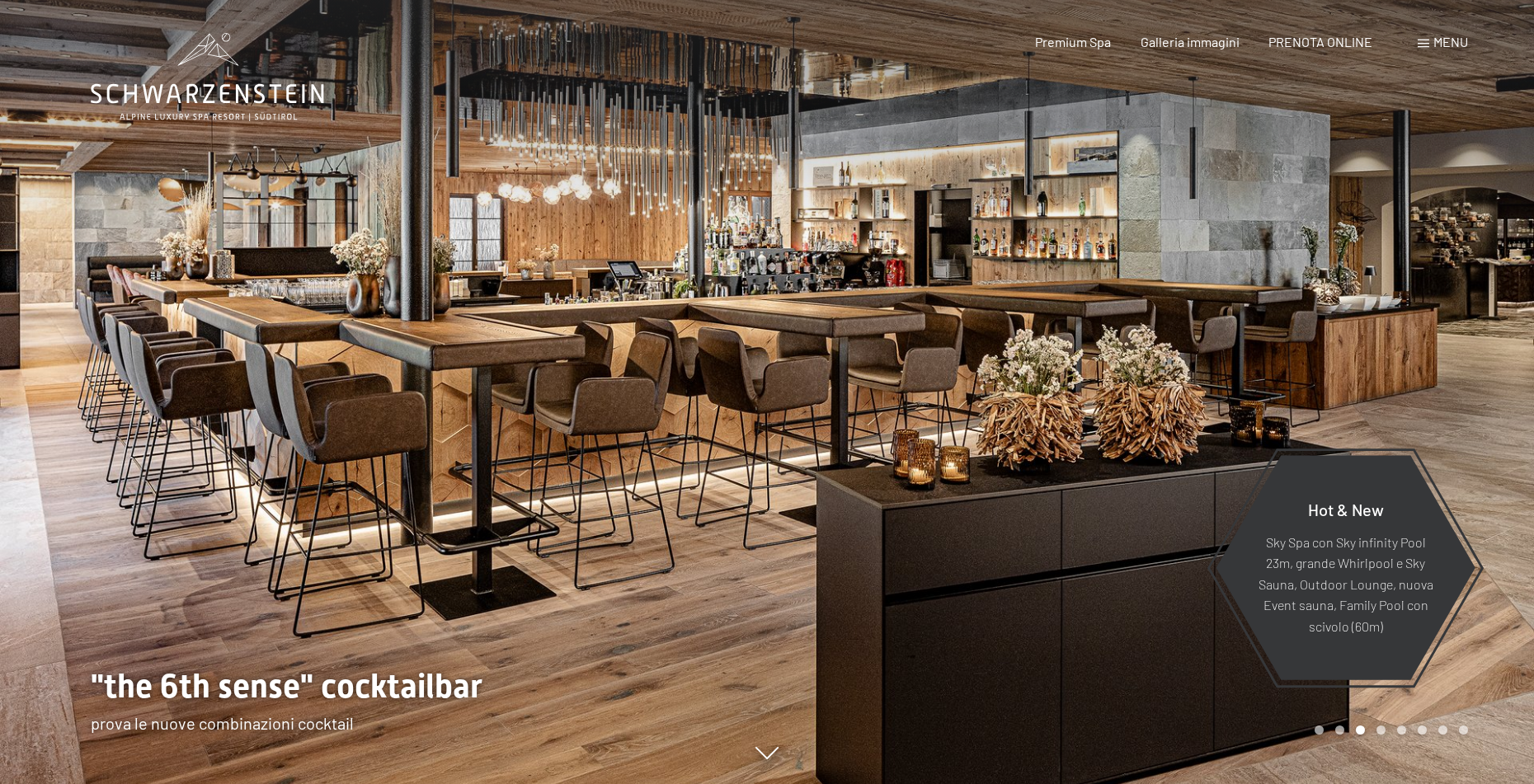 click at bounding box center [1150, 392] 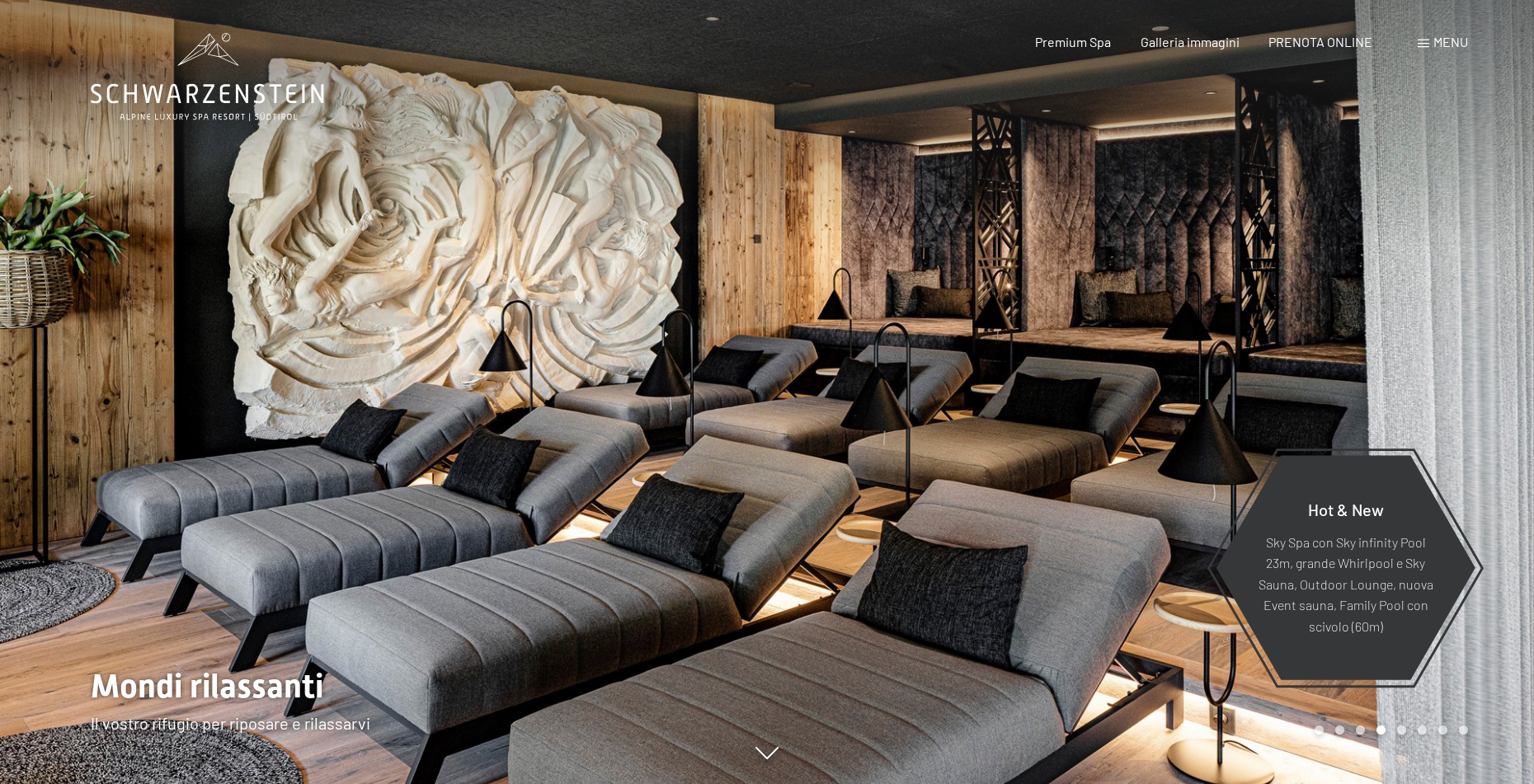 click at bounding box center [384, 392] 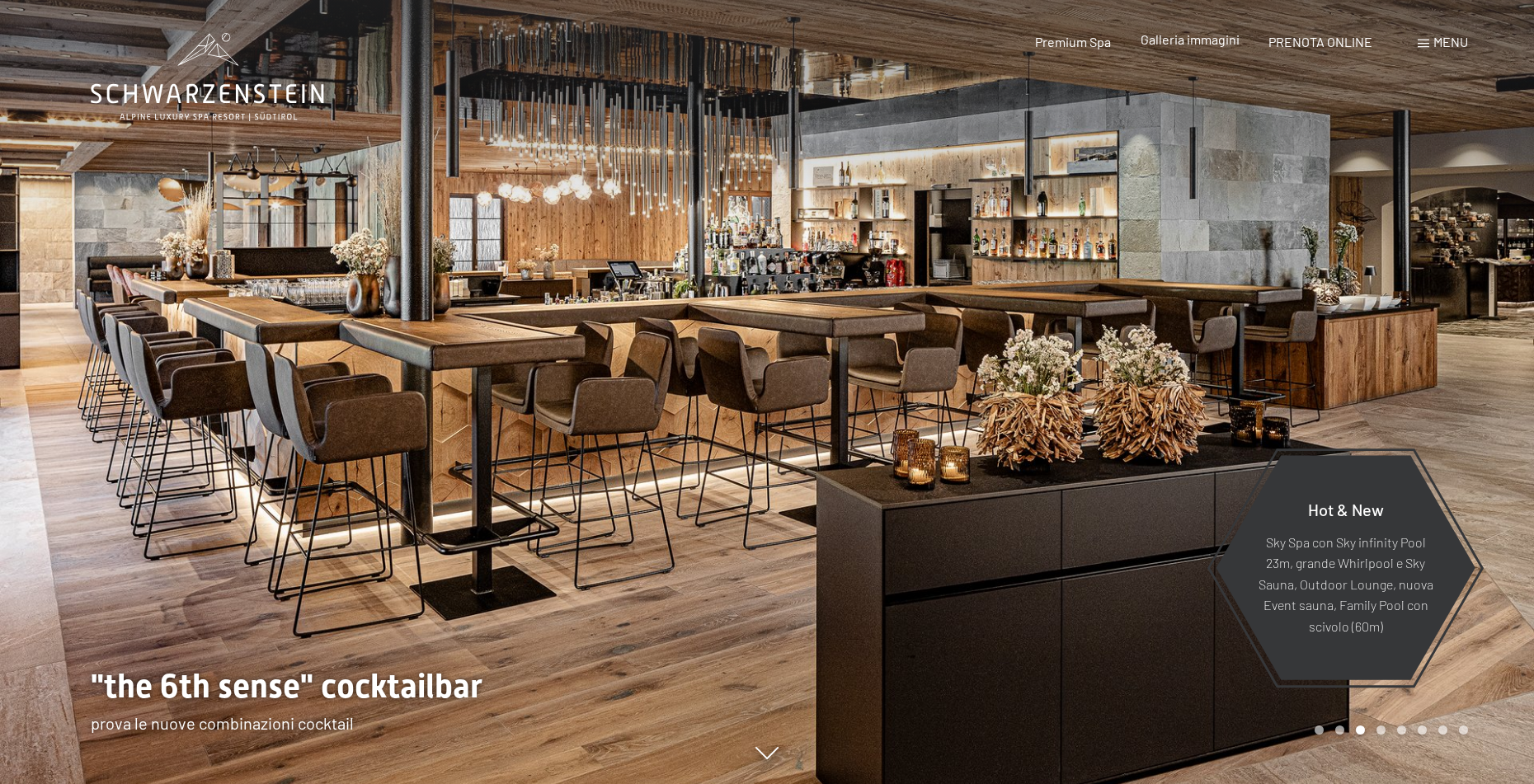 click on "Galleria immagini" at bounding box center [1190, 39] 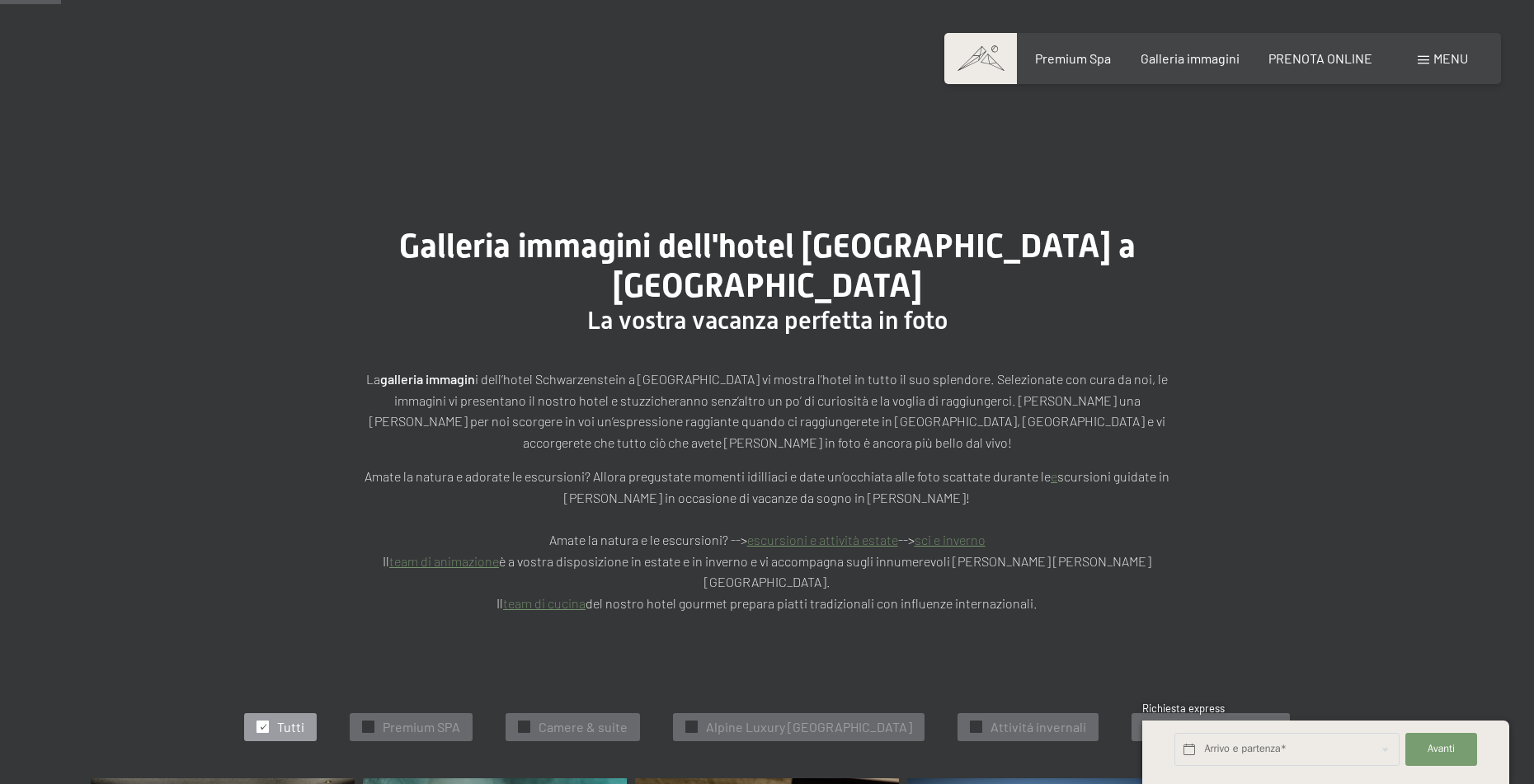 scroll, scrollTop: 829, scrollLeft: 0, axis: vertical 